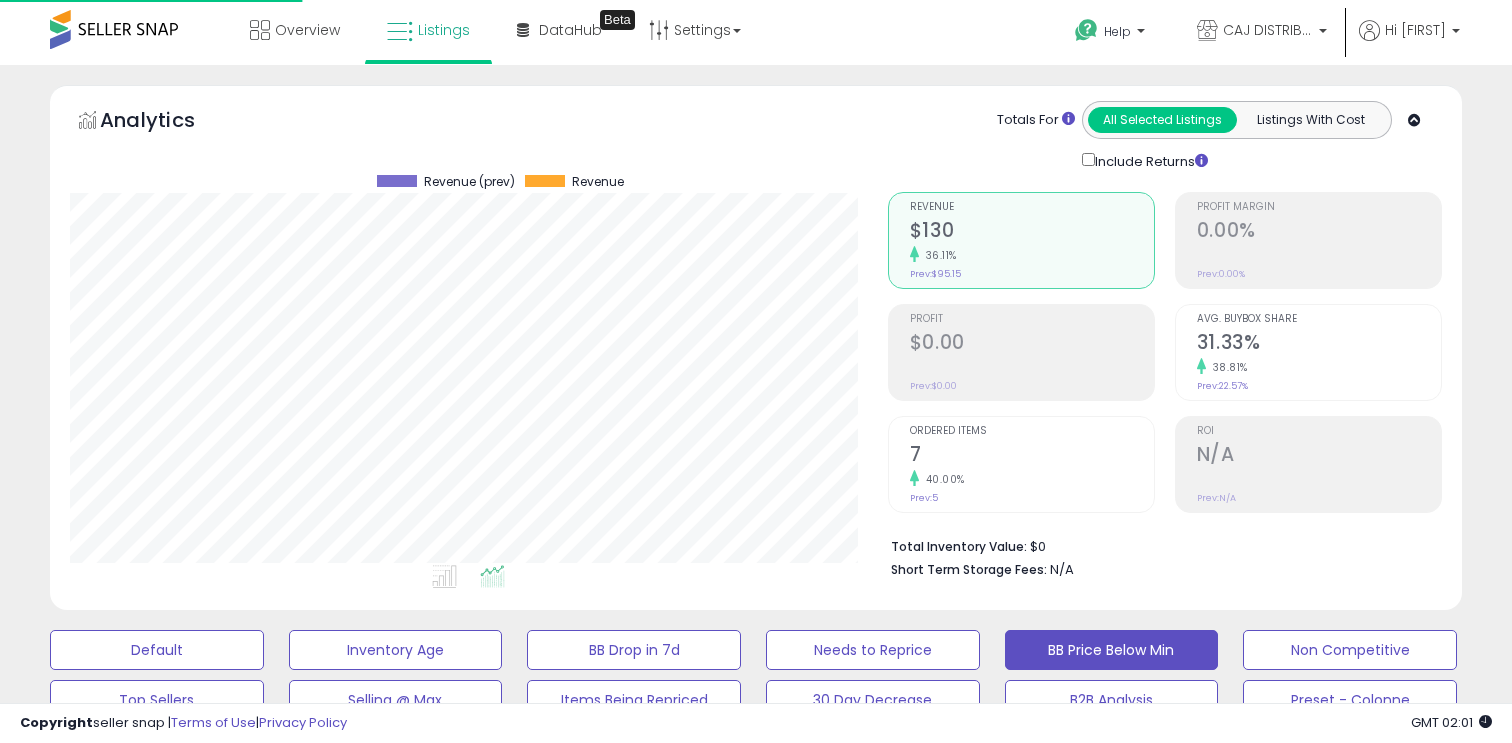 scroll, scrollTop: 0, scrollLeft: 0, axis: both 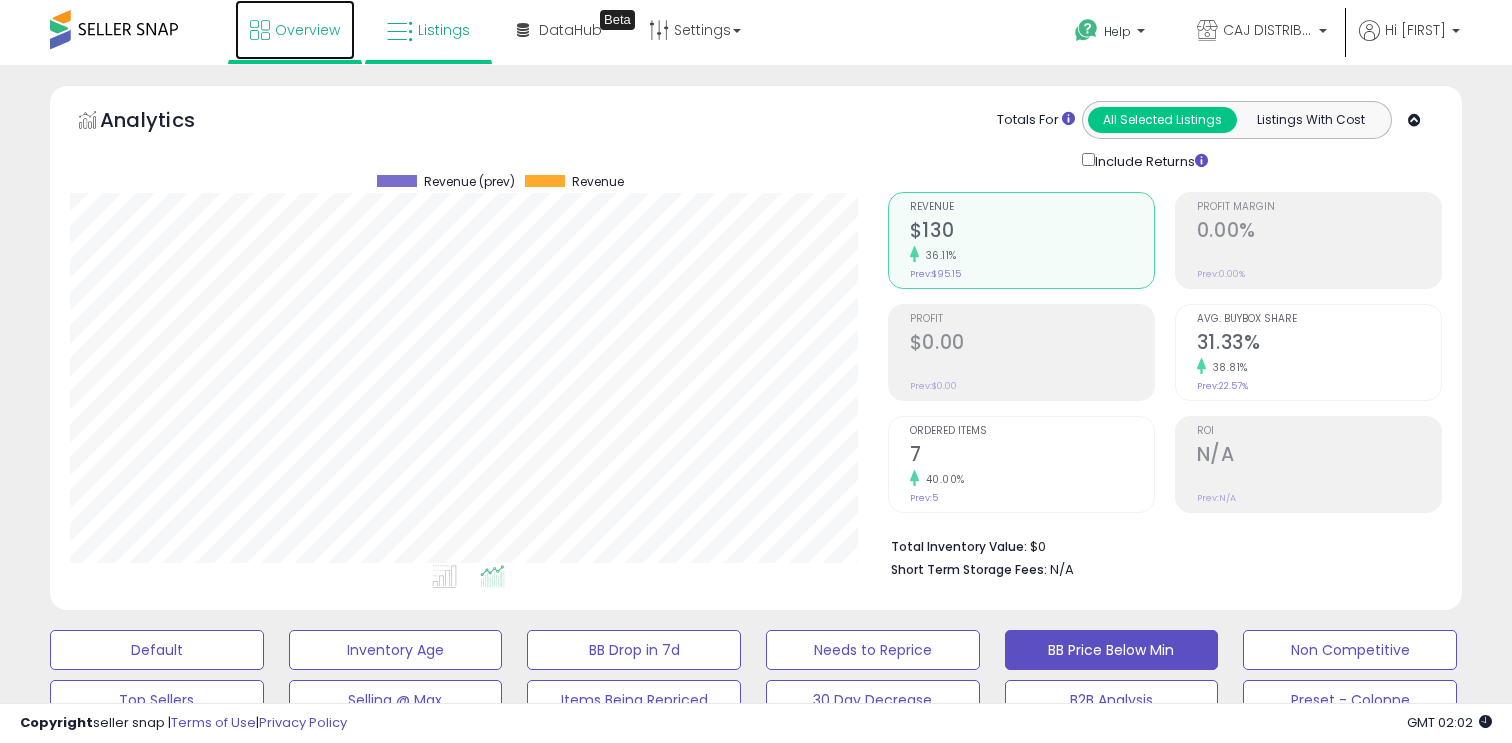 click on "Overview" at bounding box center (307, 30) 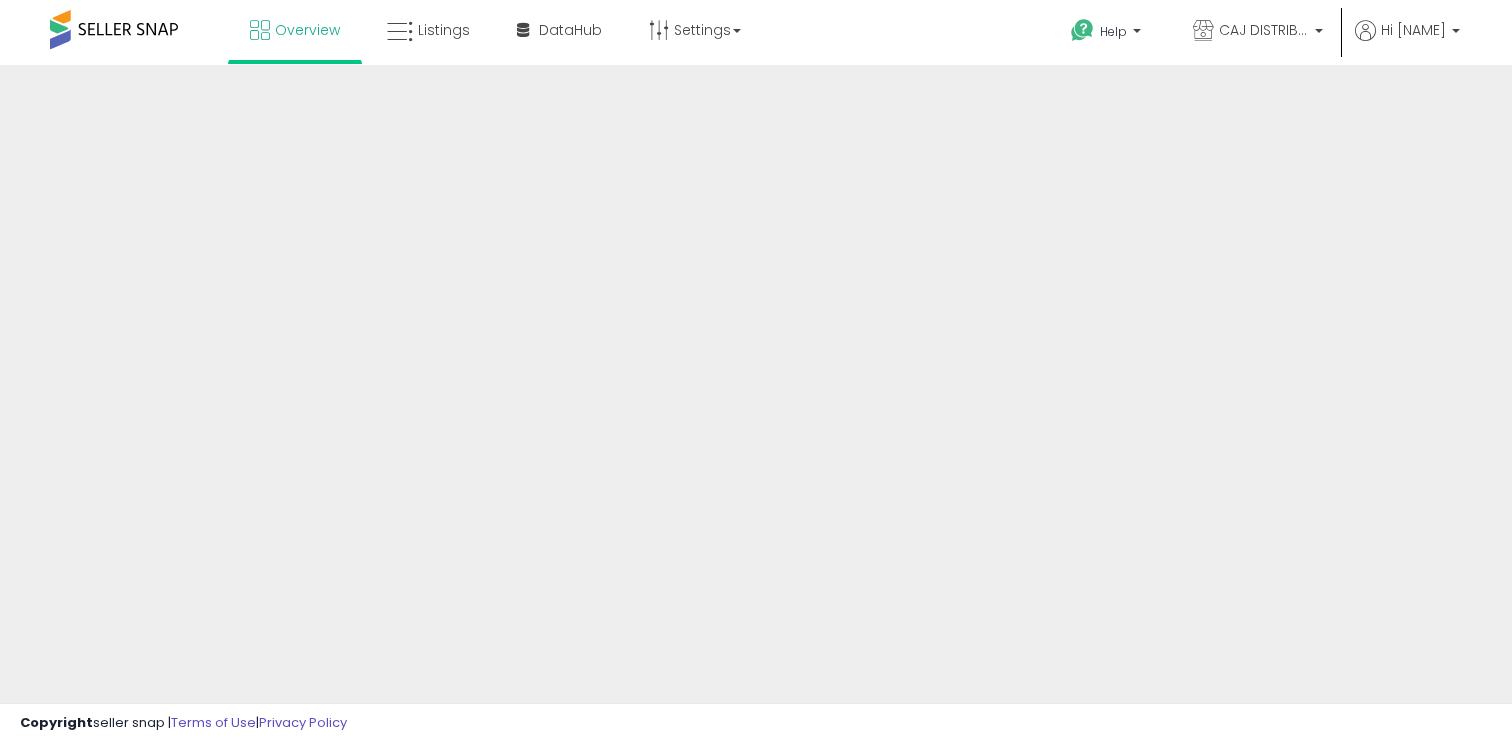 scroll, scrollTop: 0, scrollLeft: 0, axis: both 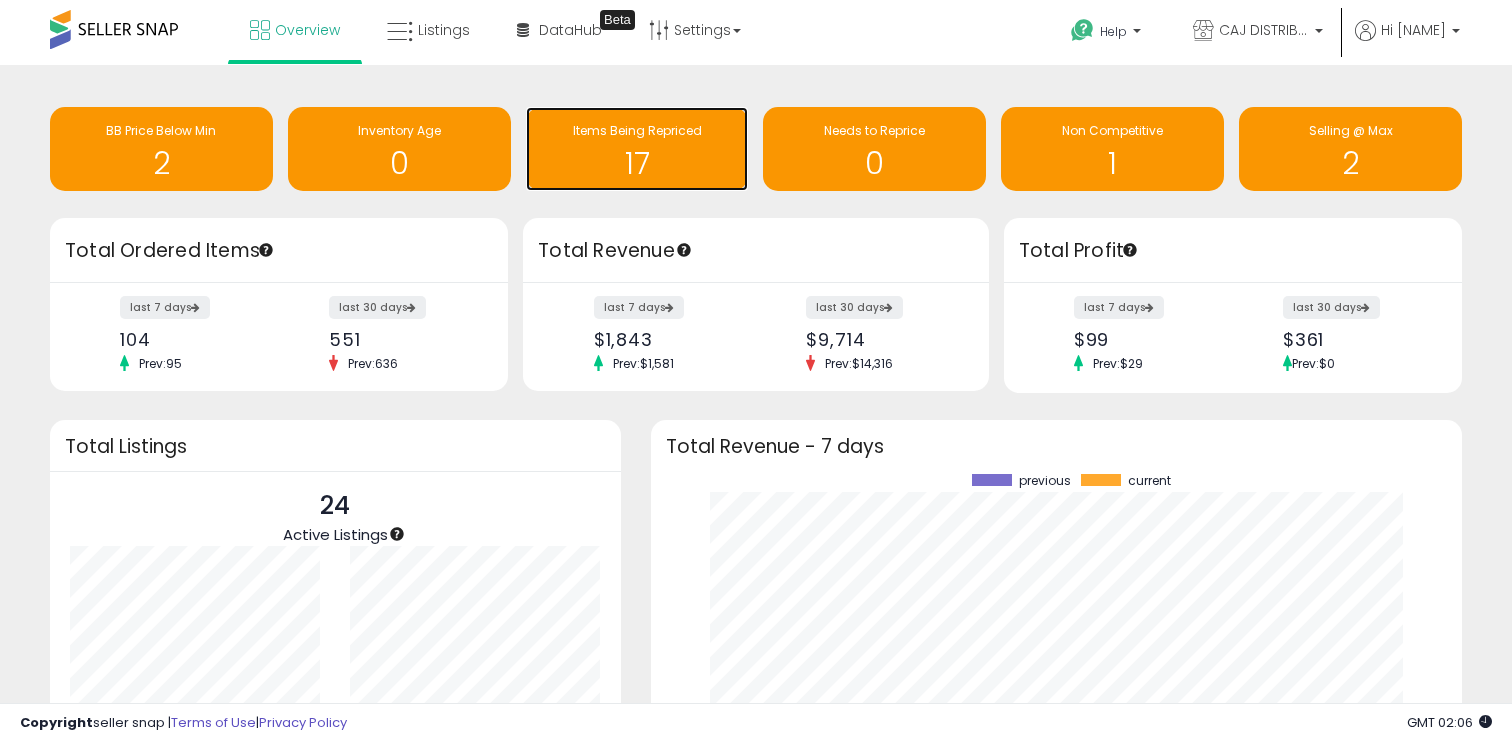 click on "17" at bounding box center (637, 163) 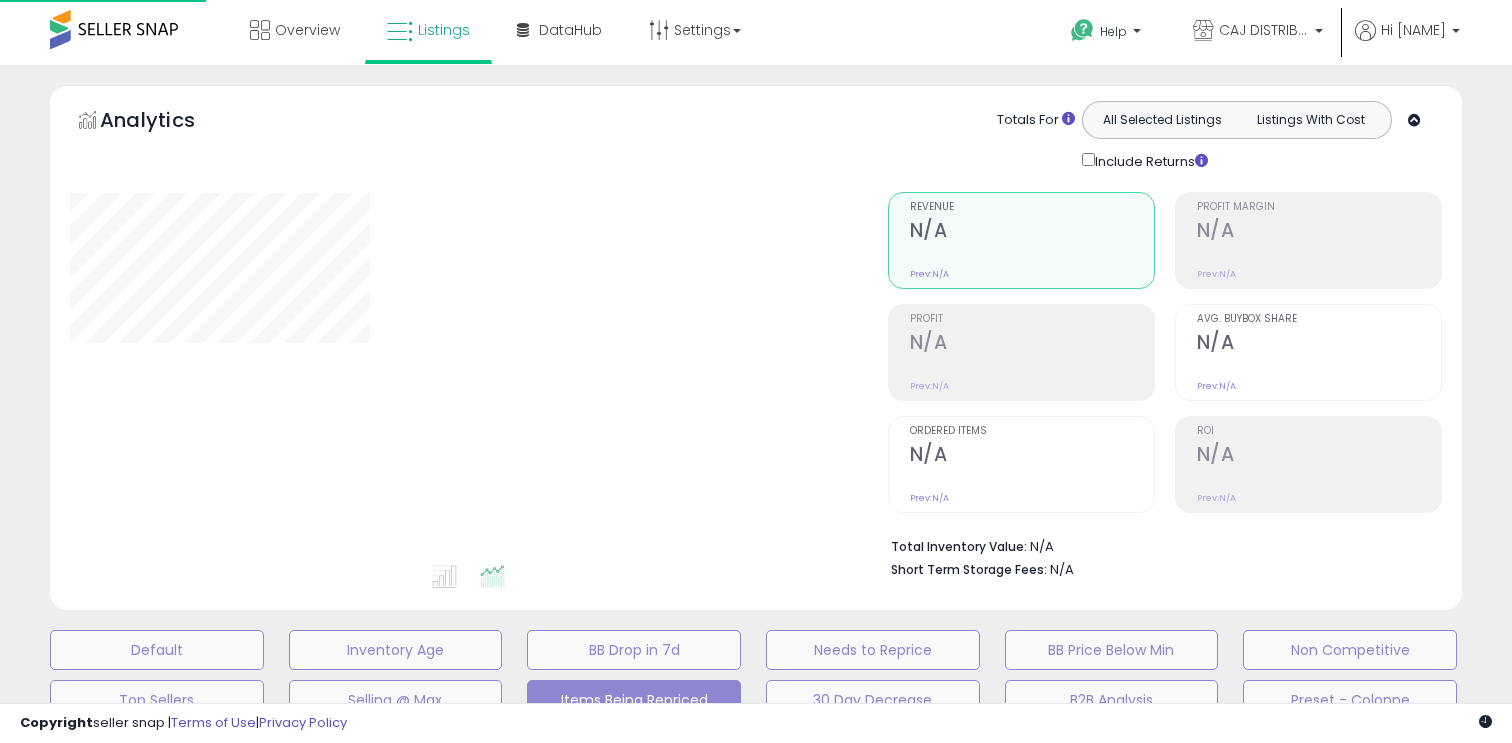 scroll, scrollTop: 0, scrollLeft: 0, axis: both 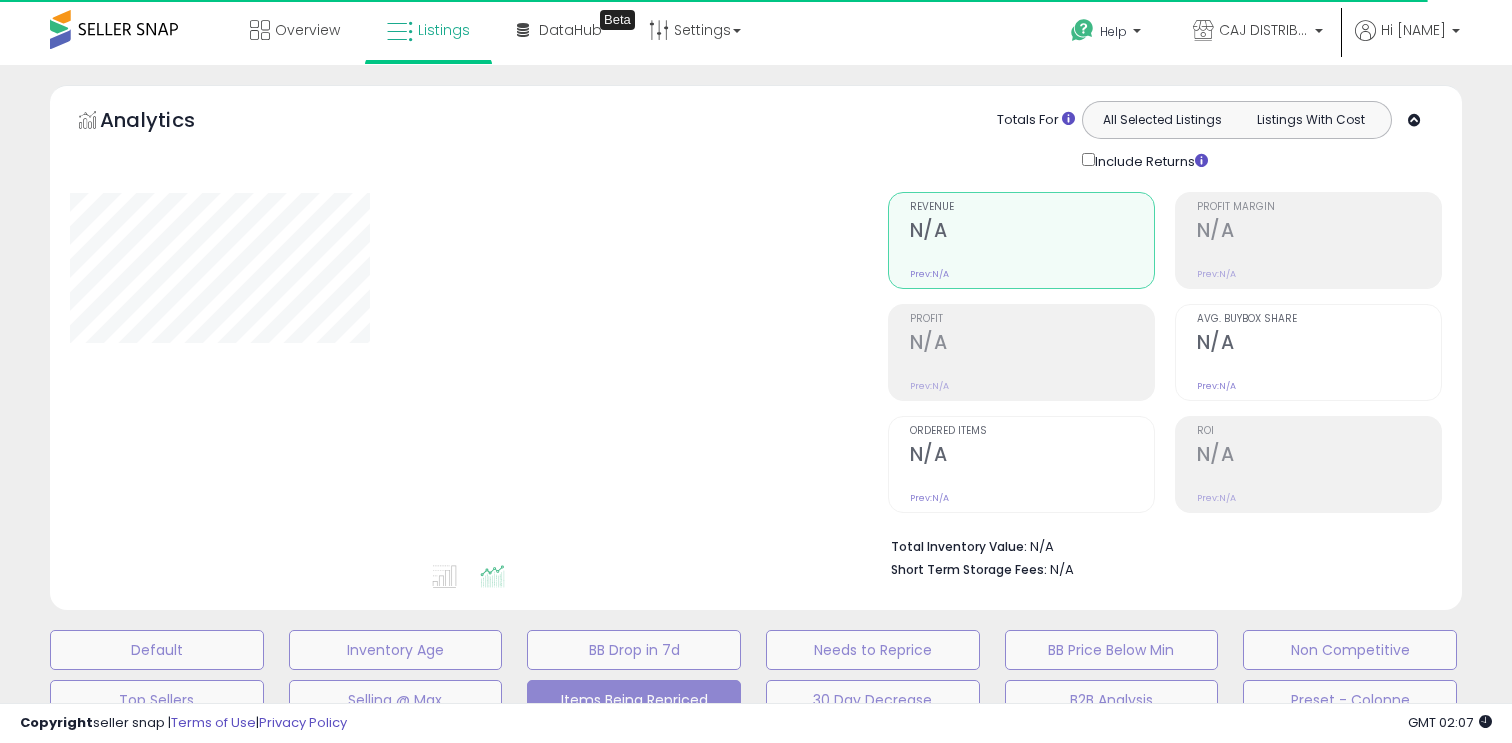 select on "**" 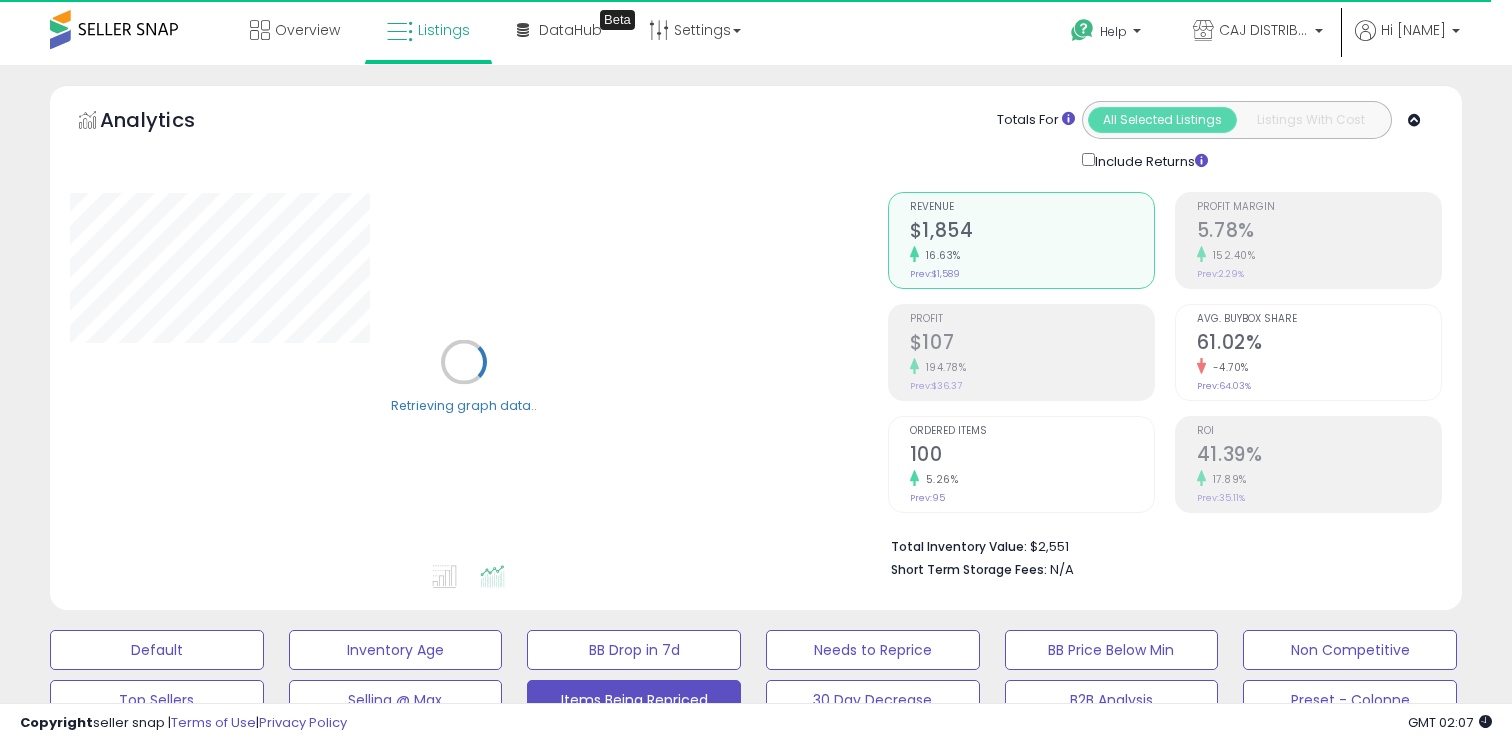 scroll, scrollTop: 34, scrollLeft: 0, axis: vertical 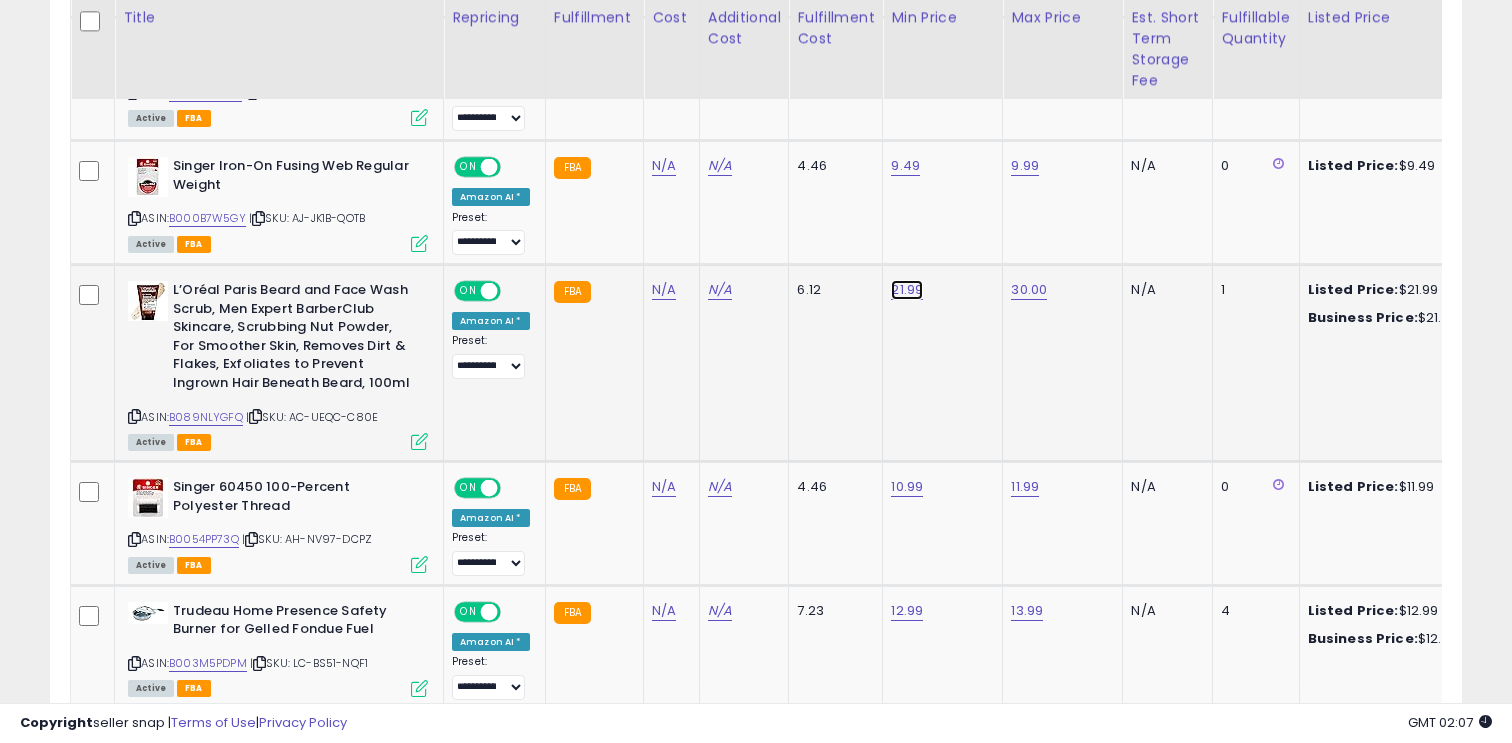 click on "21.99" at bounding box center (907, -631) 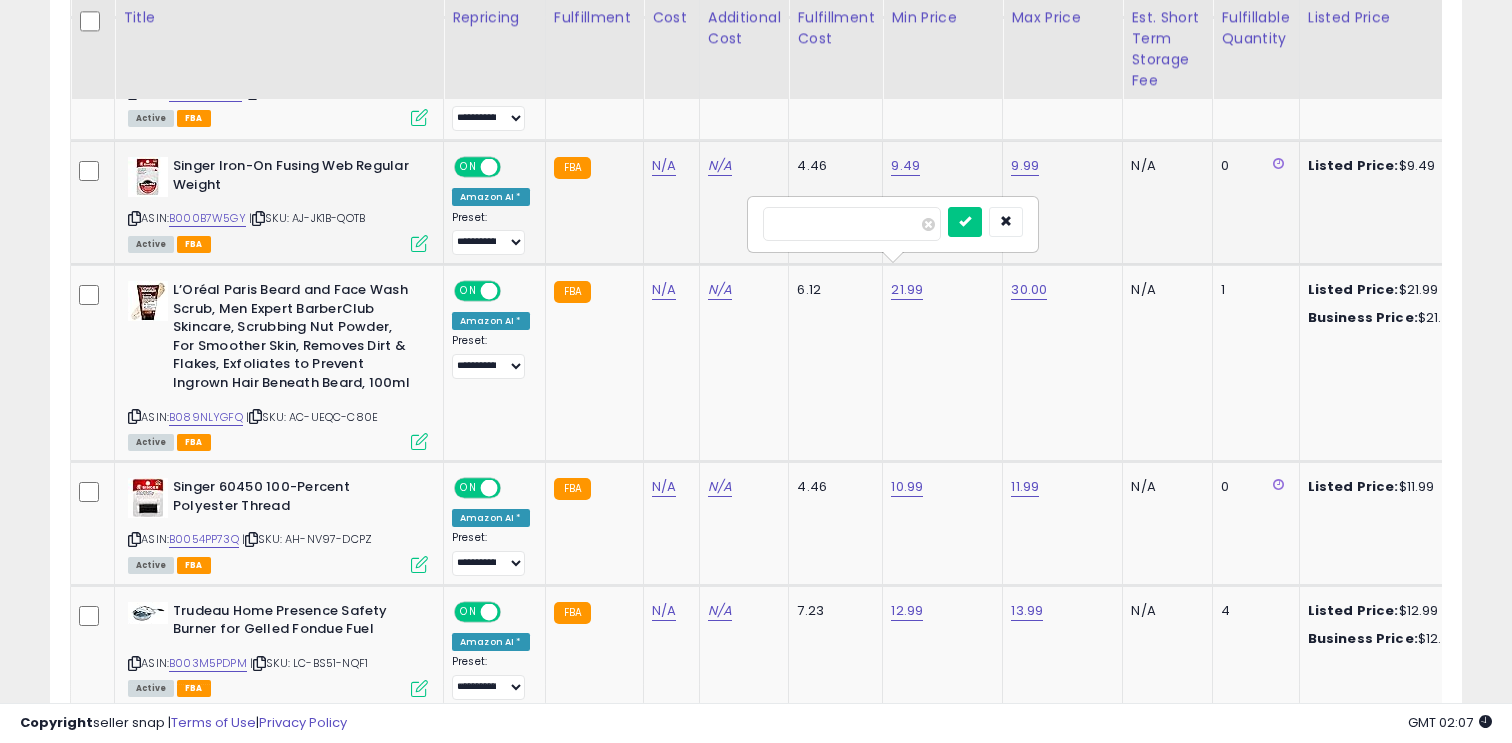 drag, startPoint x: 852, startPoint y: 223, endPoint x: 692, endPoint y: 223, distance: 160 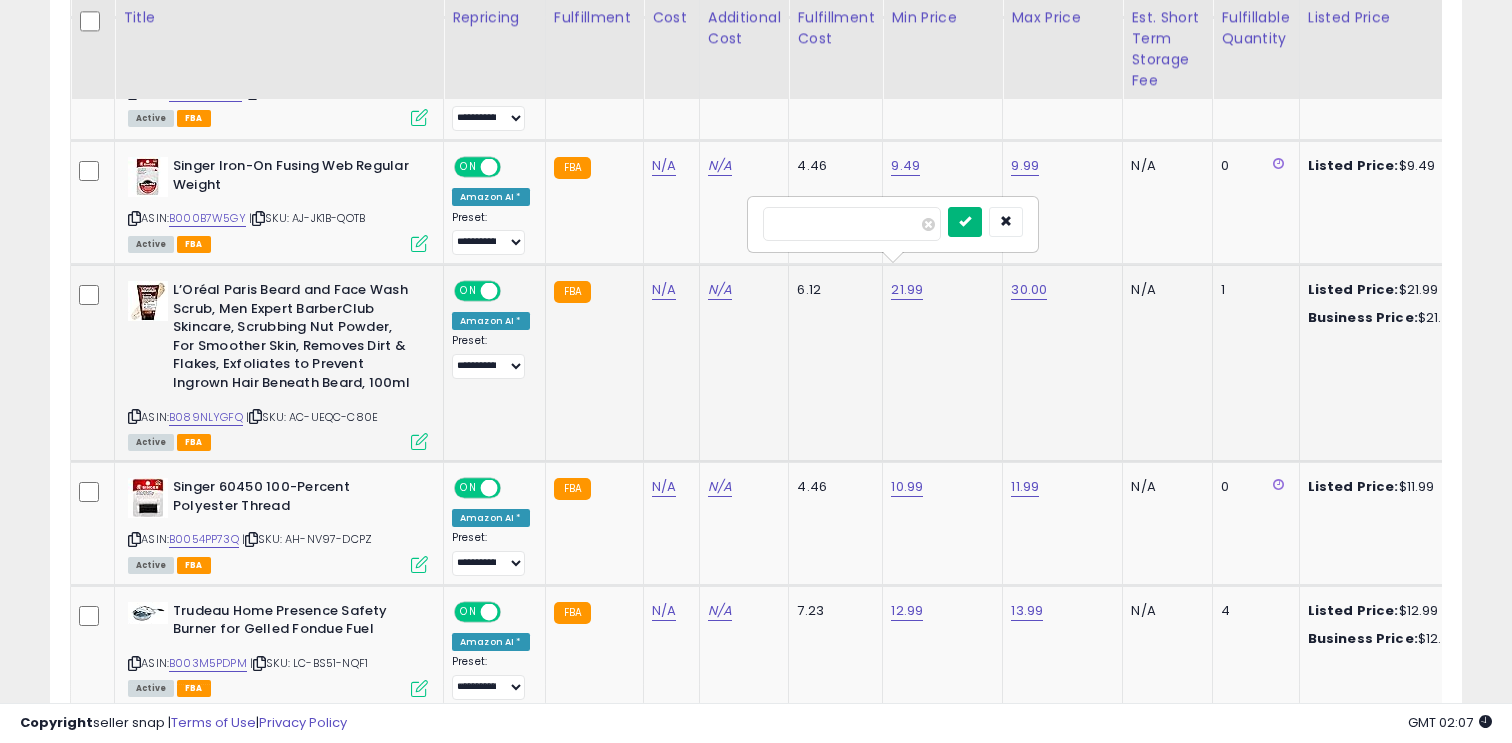 type on "*****" 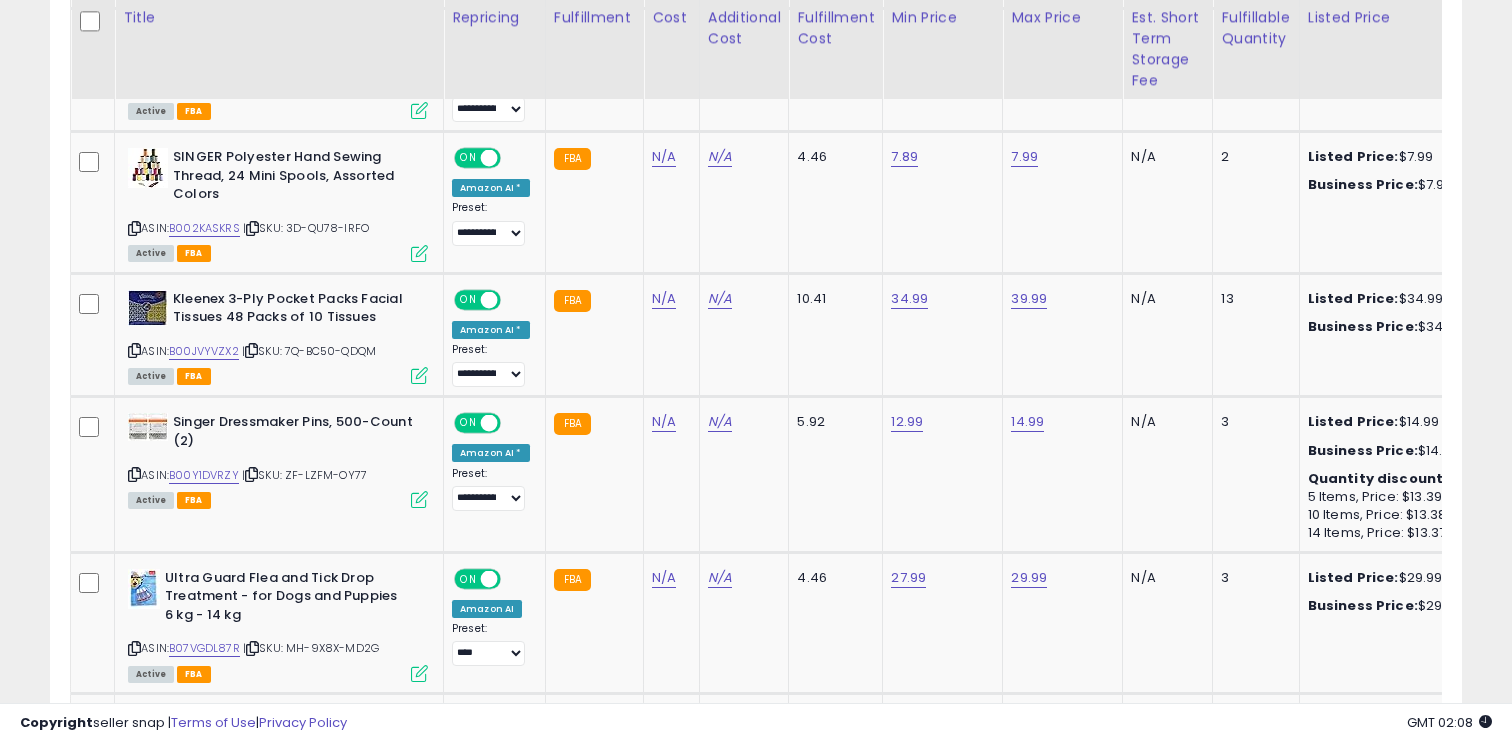 scroll, scrollTop: 2639, scrollLeft: 0, axis: vertical 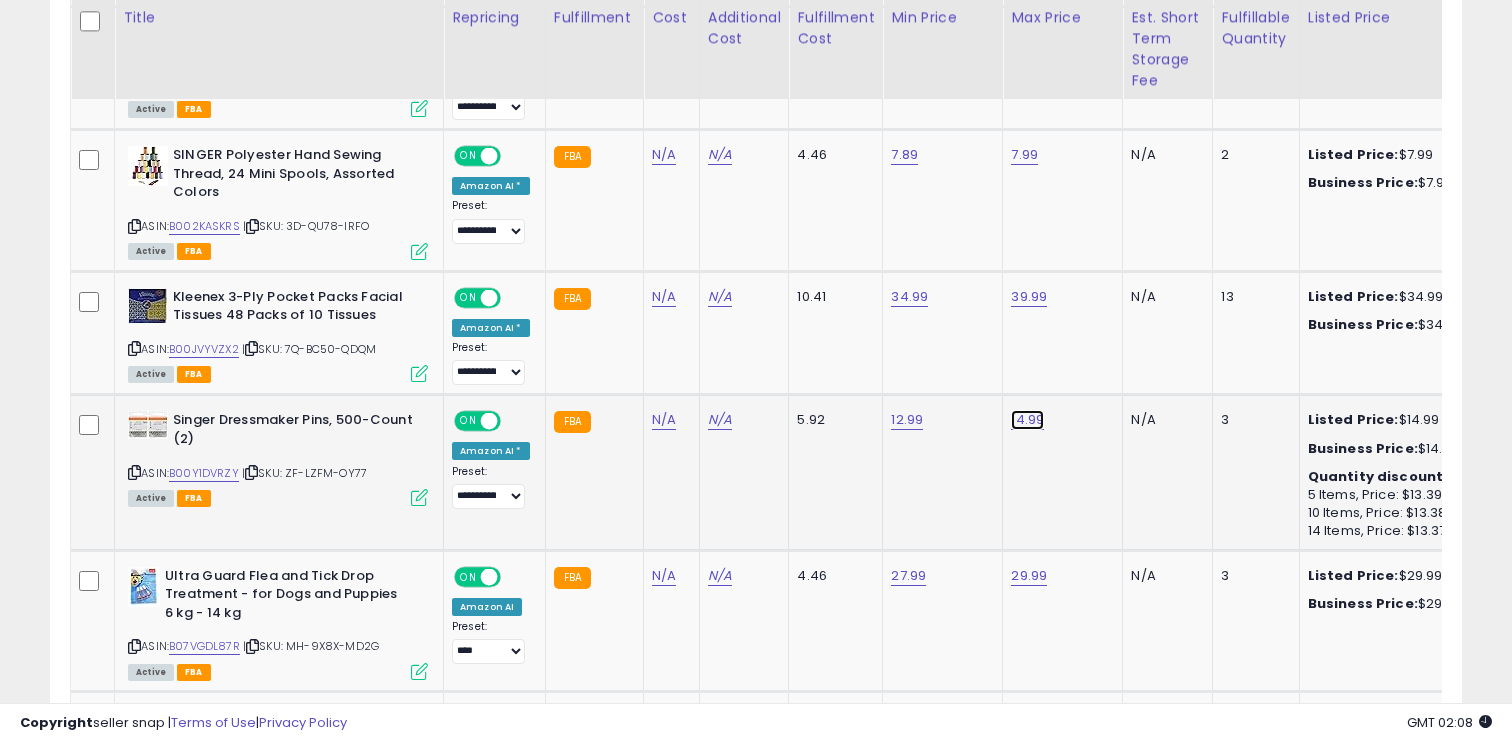 click on "14.99" at bounding box center [1029, -1494] 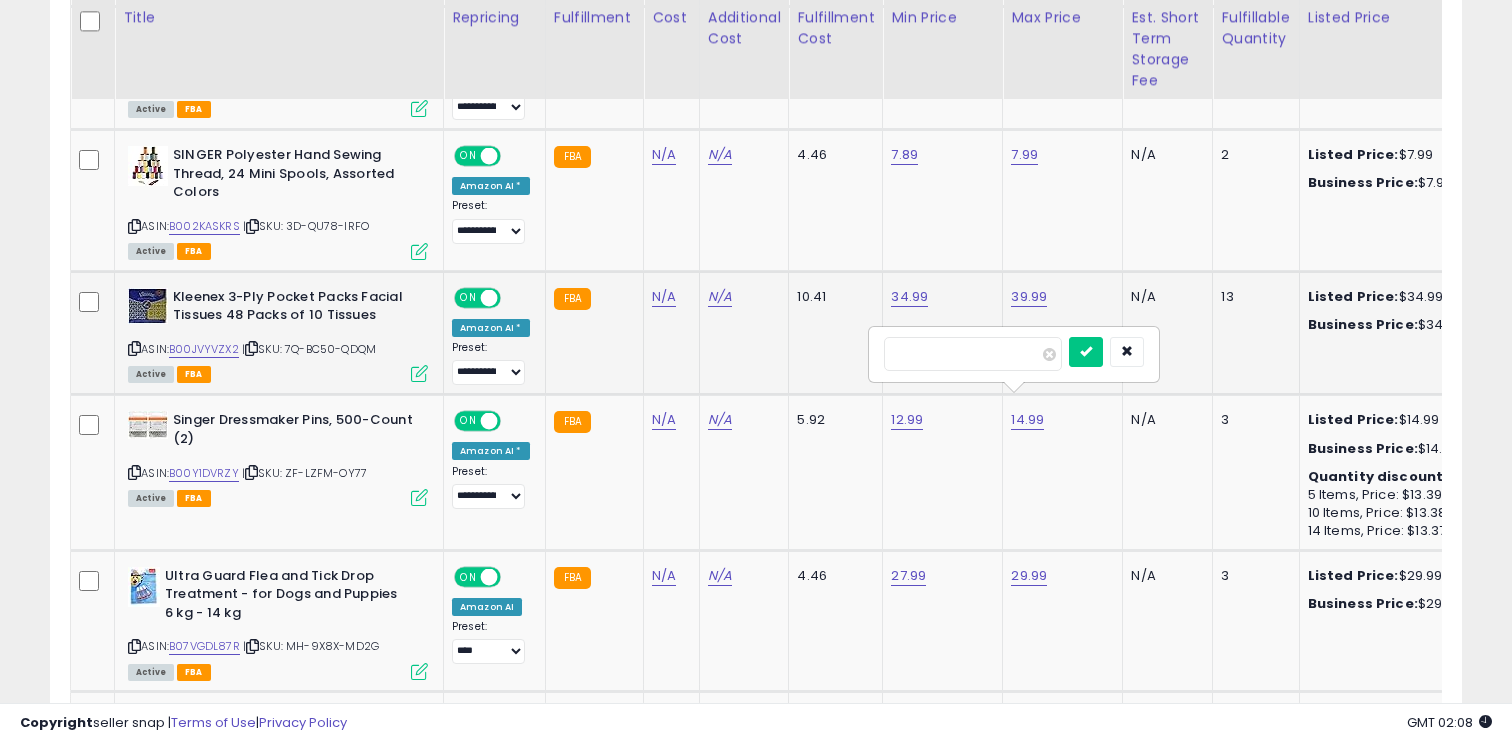 drag, startPoint x: 955, startPoint y: 353, endPoint x: 796, endPoint y: 353, distance: 159 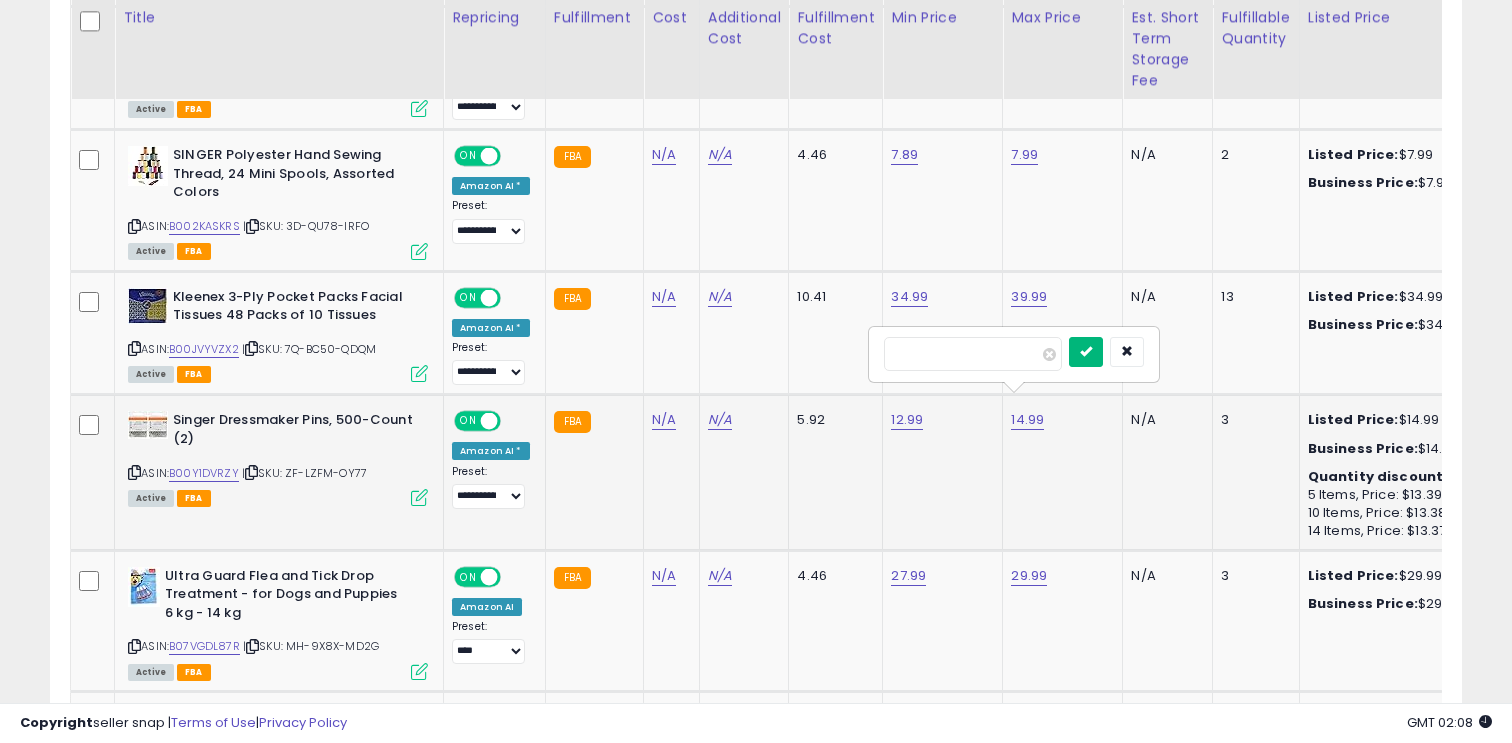 type on "*****" 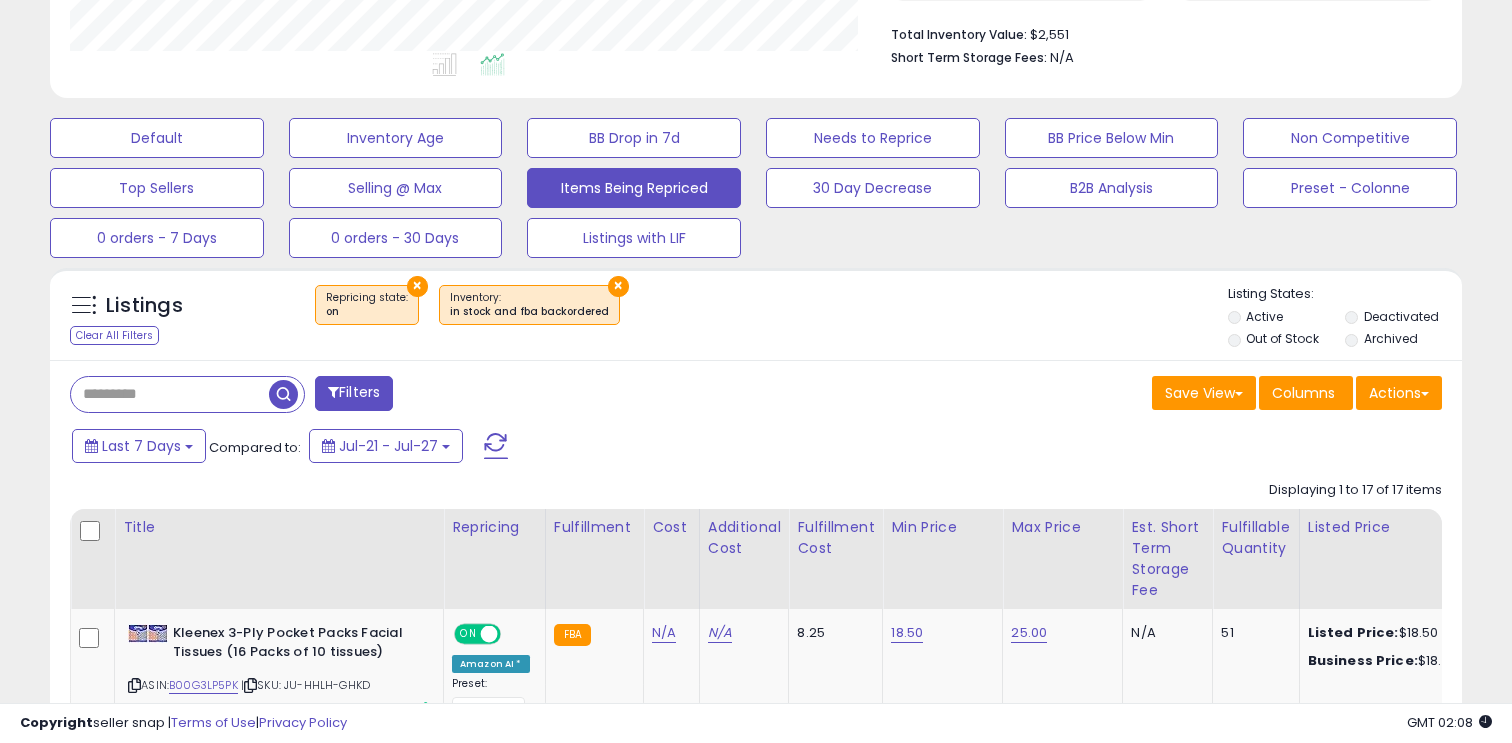 scroll, scrollTop: 522, scrollLeft: 0, axis: vertical 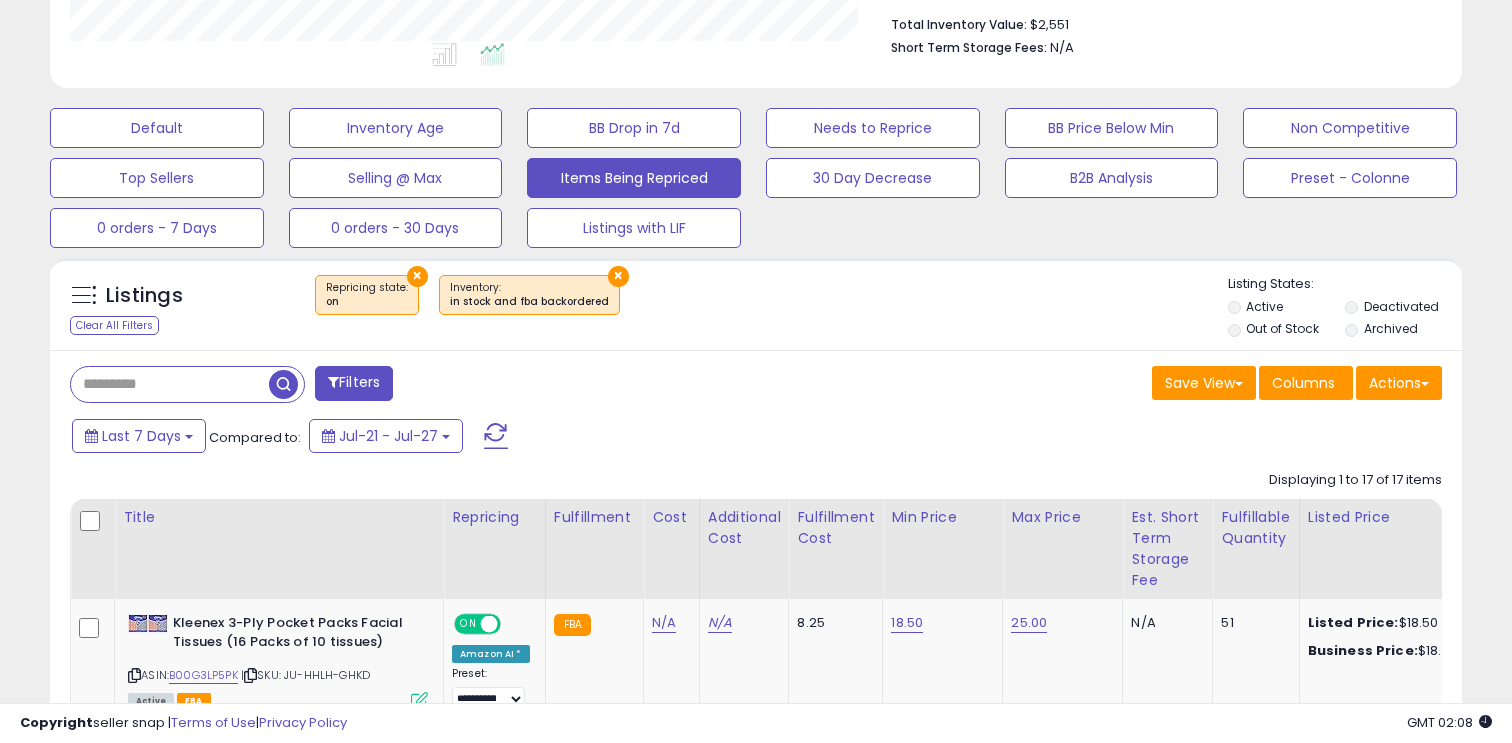 click at bounding box center (170, 384) 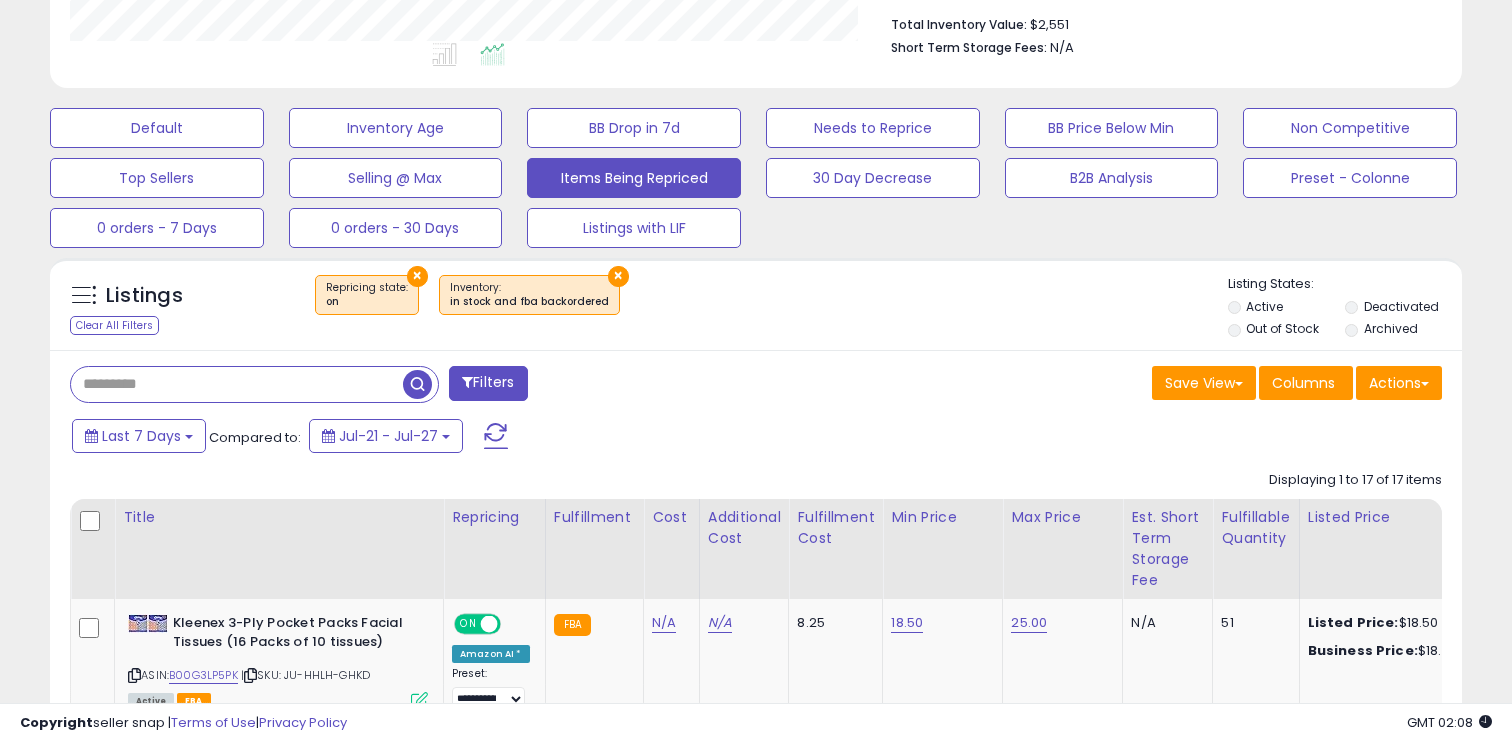 paste on "**********" 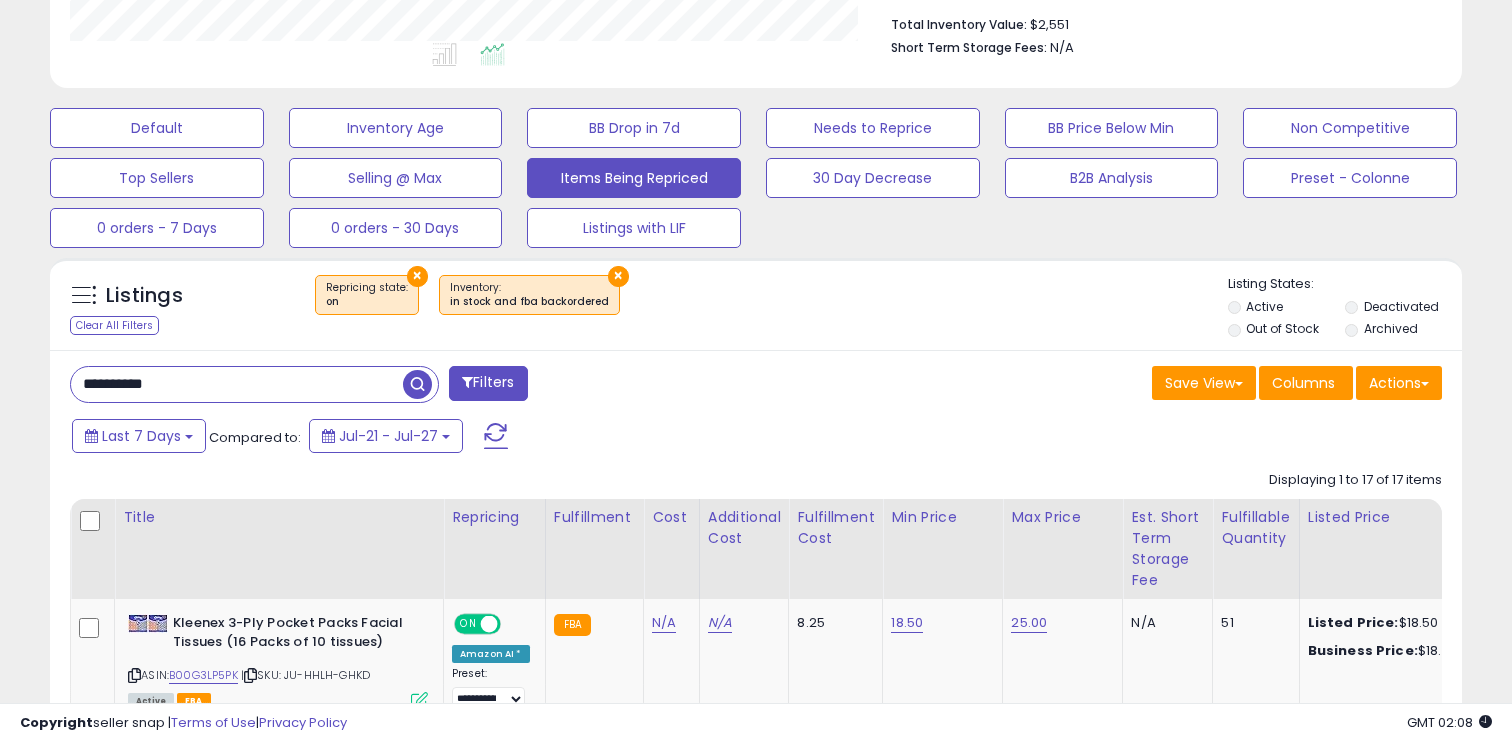 type on "**********" 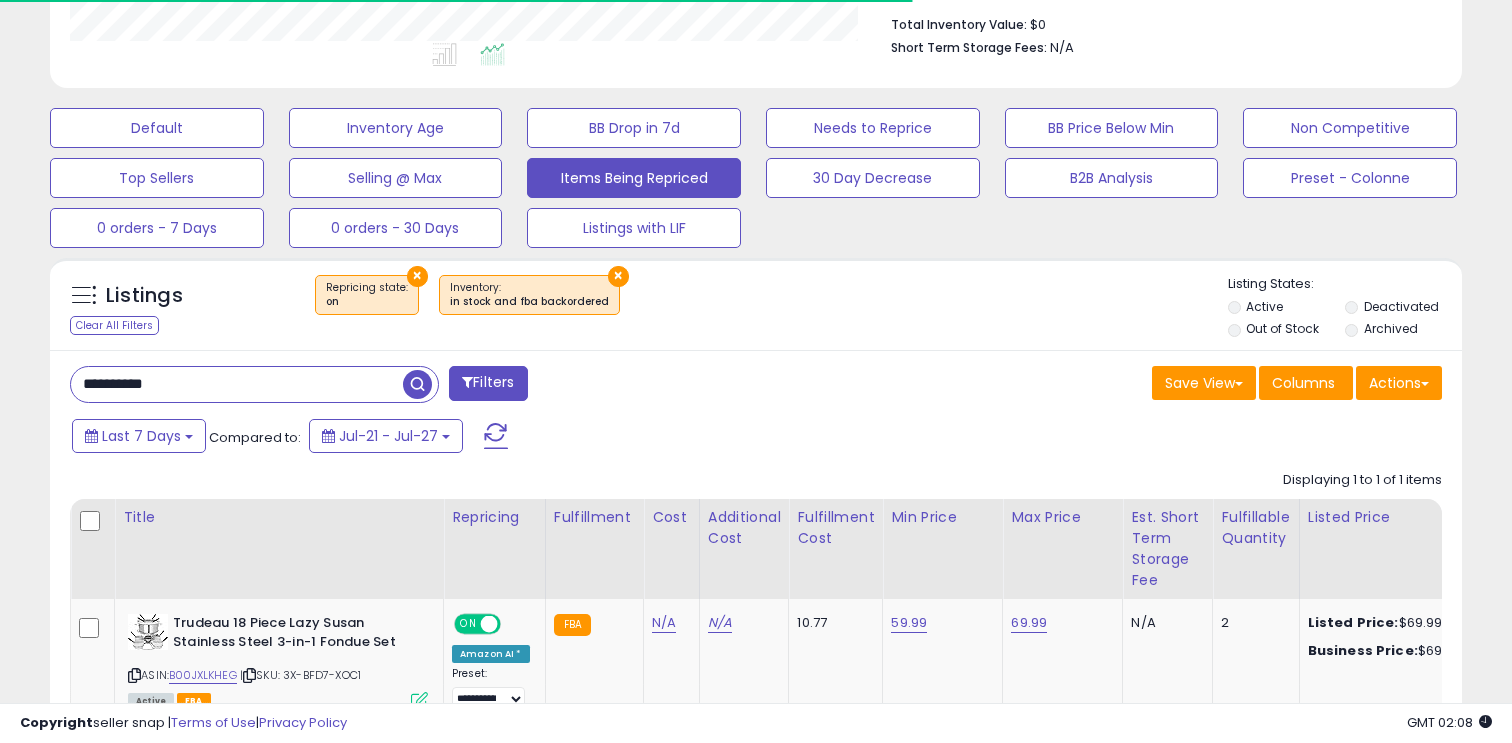 scroll, scrollTop: 656, scrollLeft: 0, axis: vertical 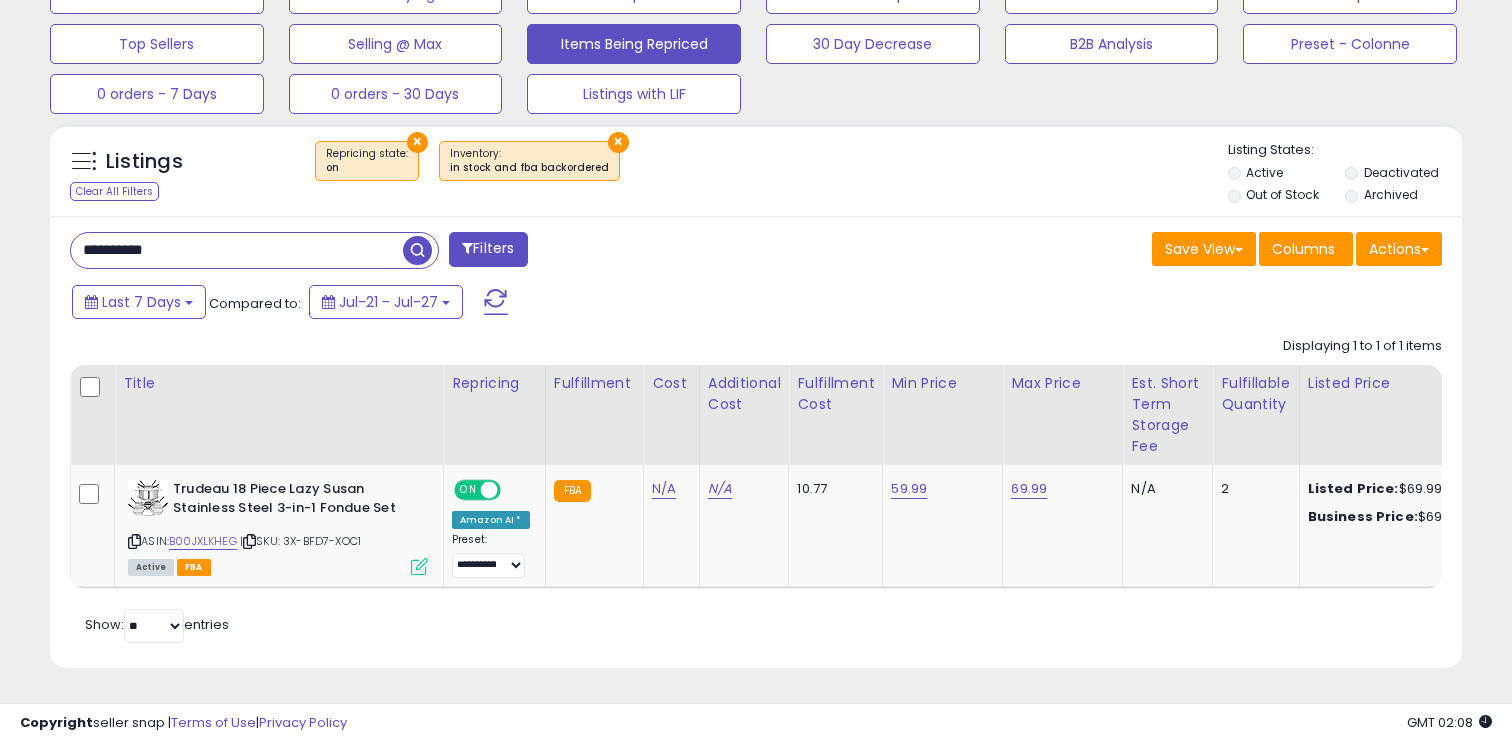 drag, startPoint x: 221, startPoint y: 249, endPoint x: 36, endPoint y: 247, distance: 185.0108 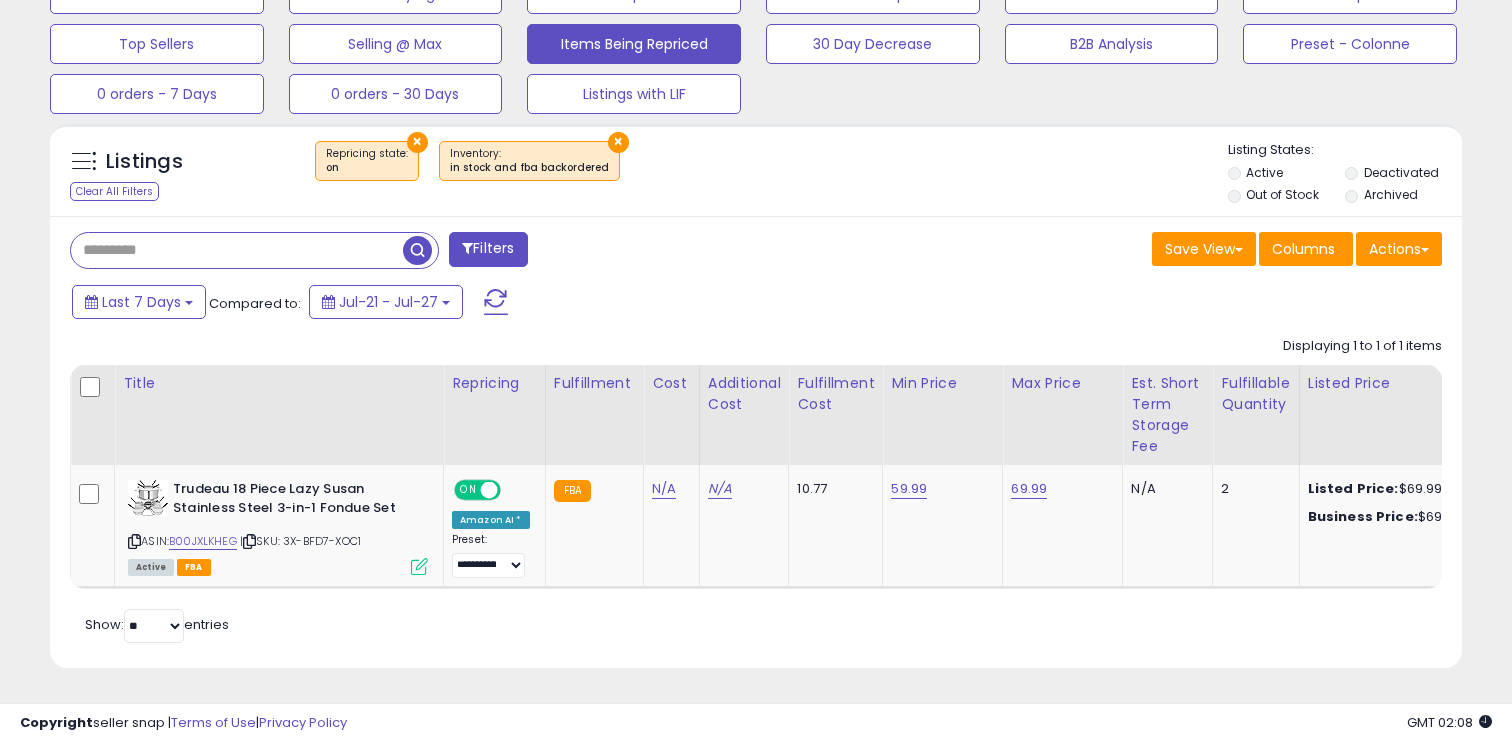 type 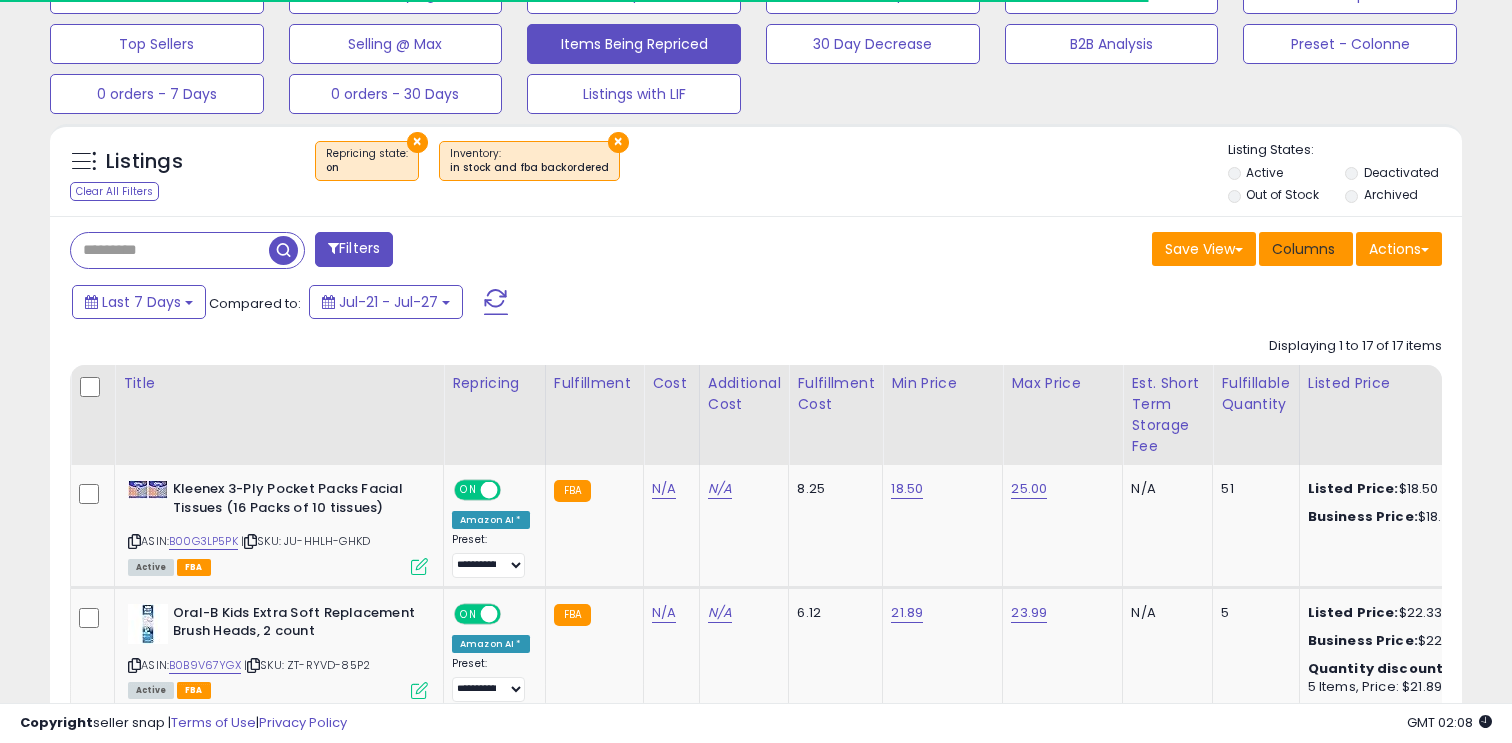 click on "Columns" at bounding box center [1303, 249] 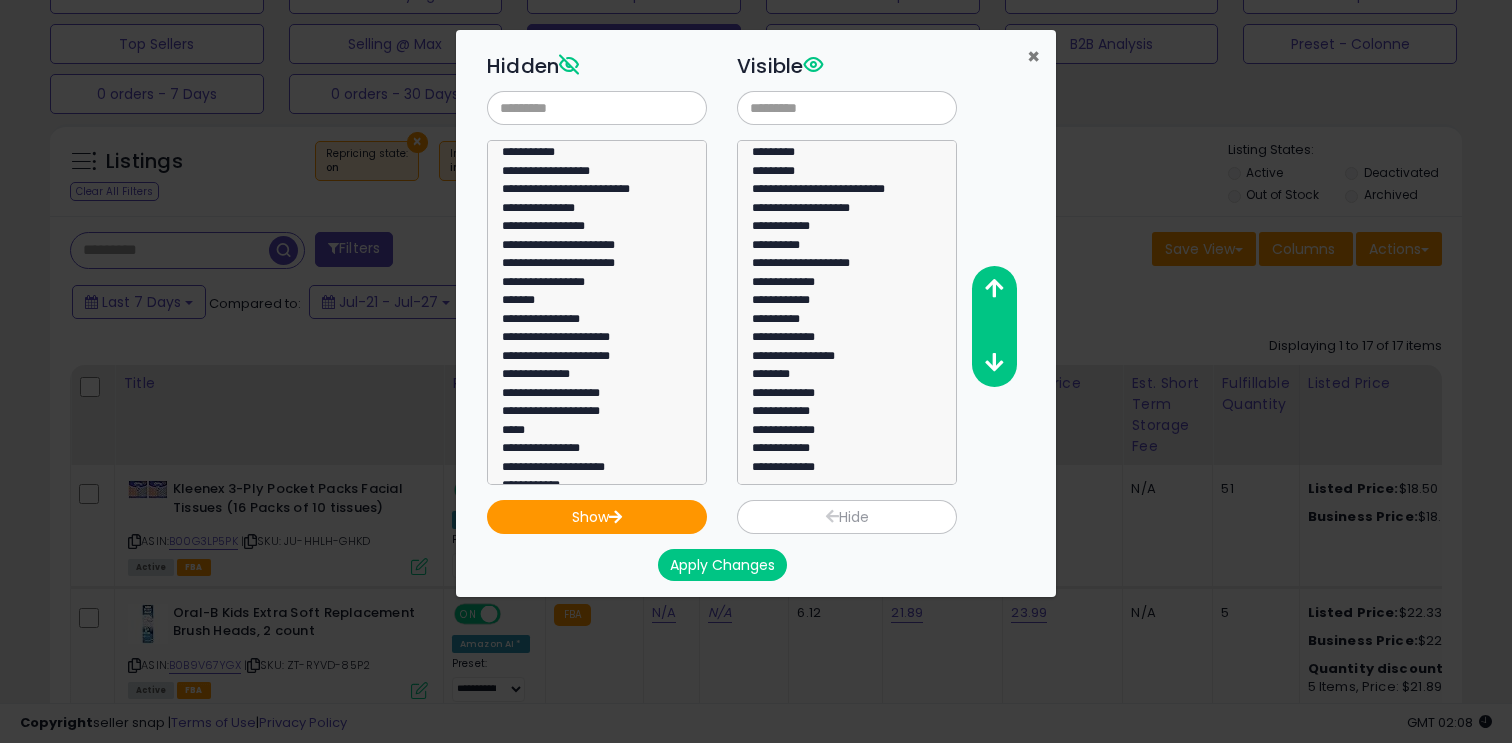 click on "×" at bounding box center [1033, 56] 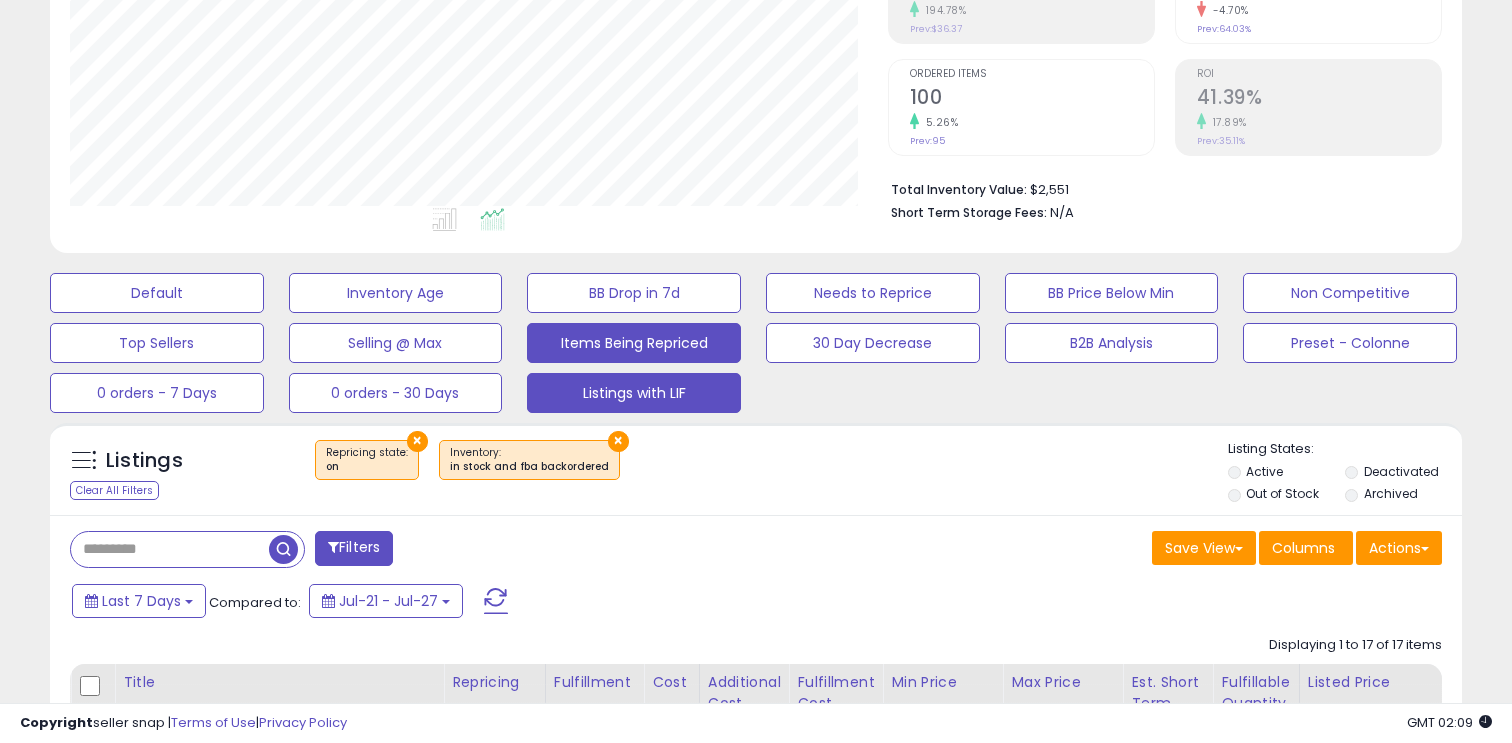 click on "Listings with LIF" at bounding box center (157, 293) 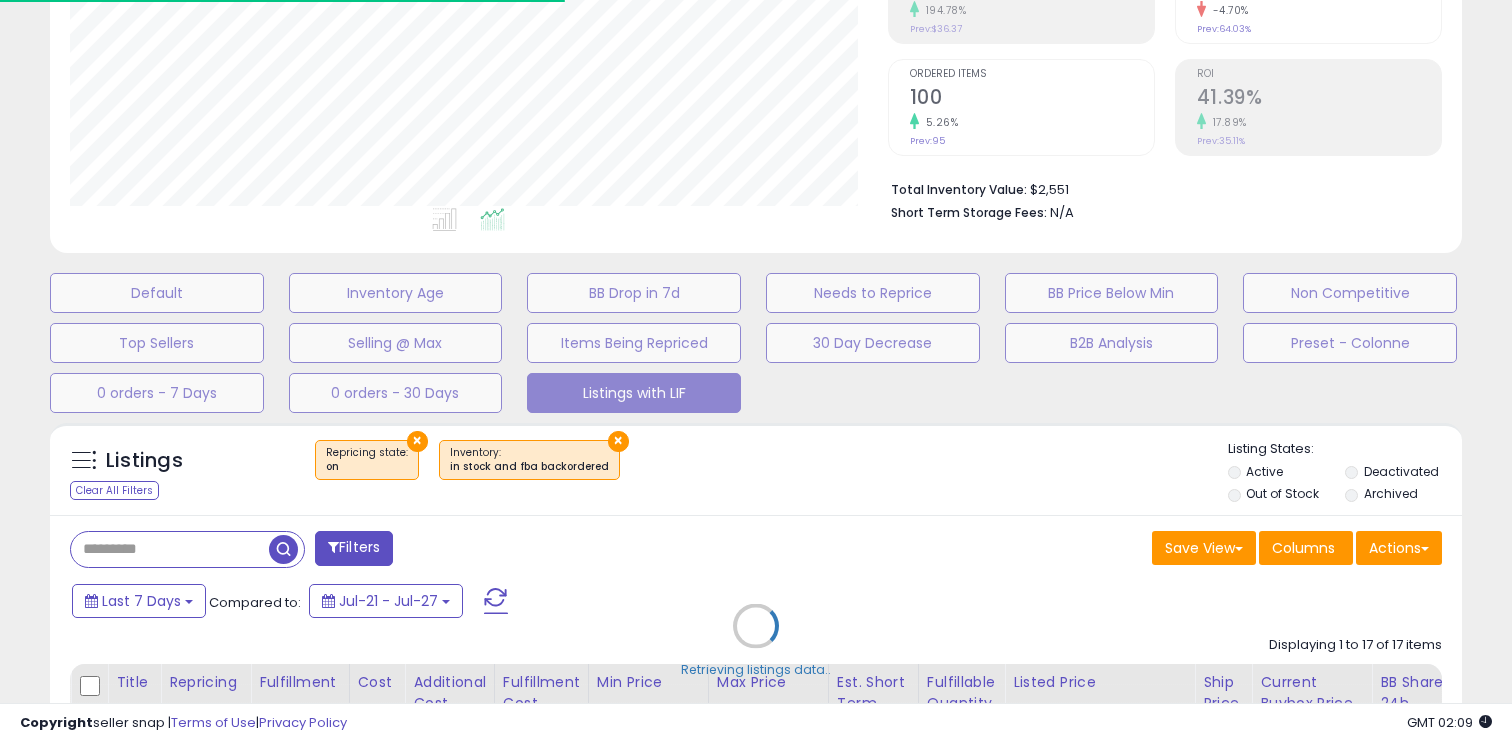 select on "**" 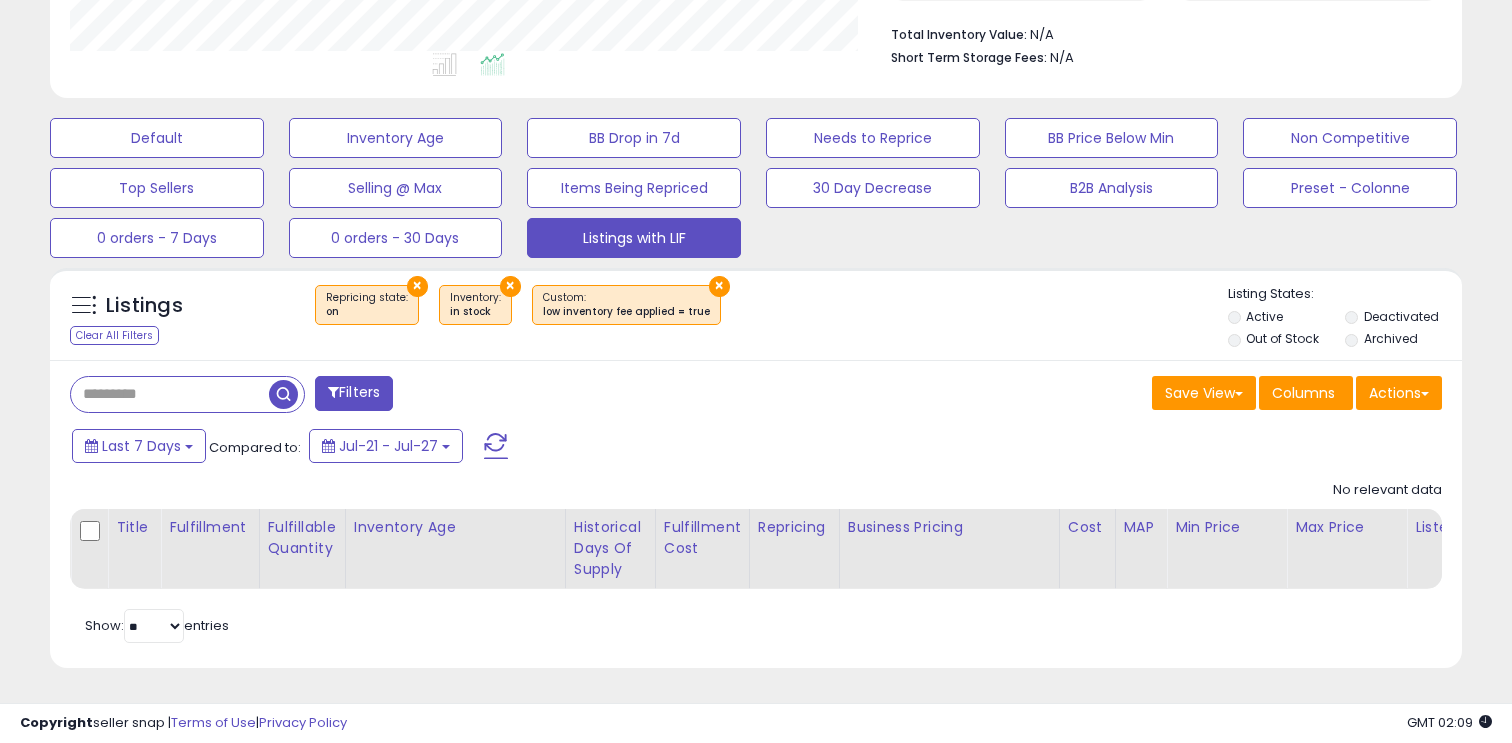 click on "×" at bounding box center [719, 286] 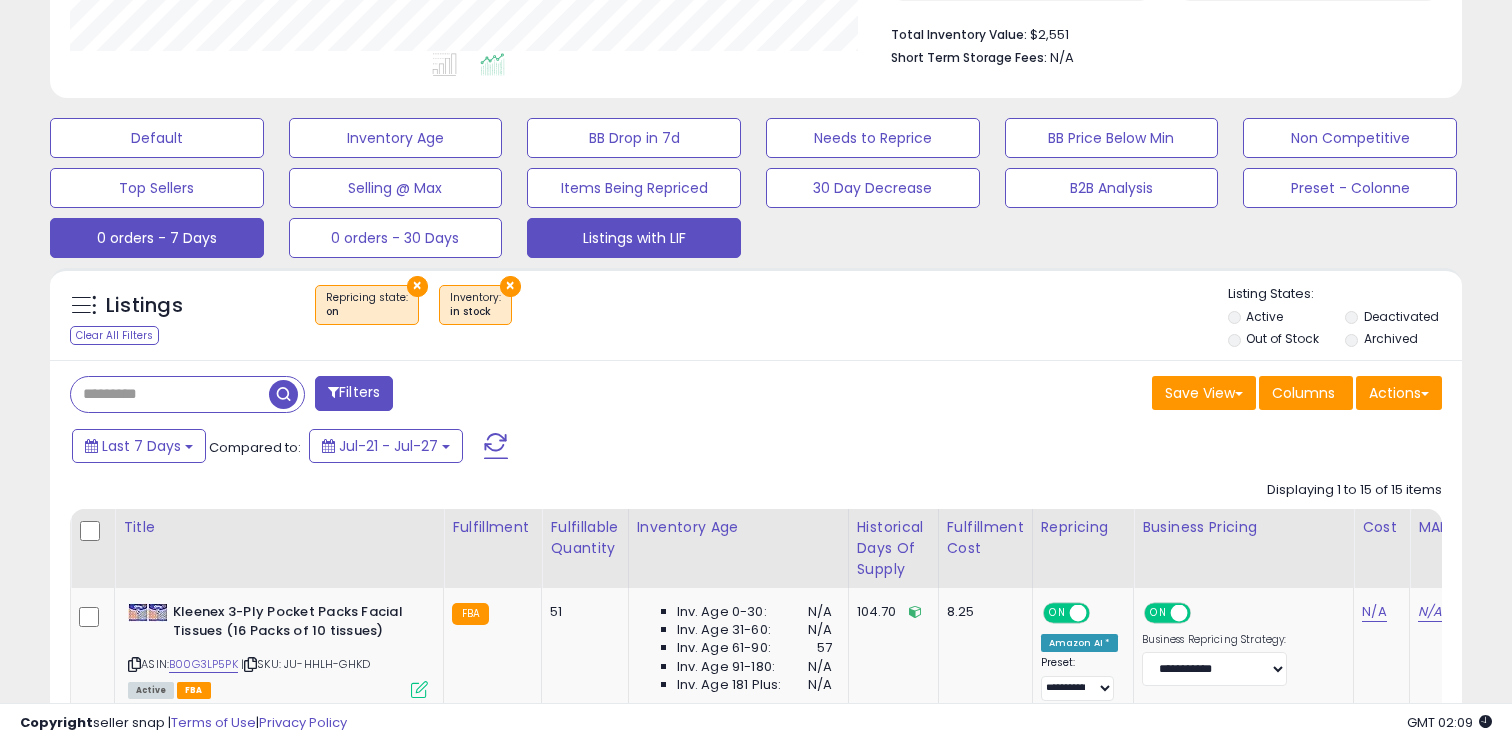 click on "0 orders - 7 Days" at bounding box center [157, 138] 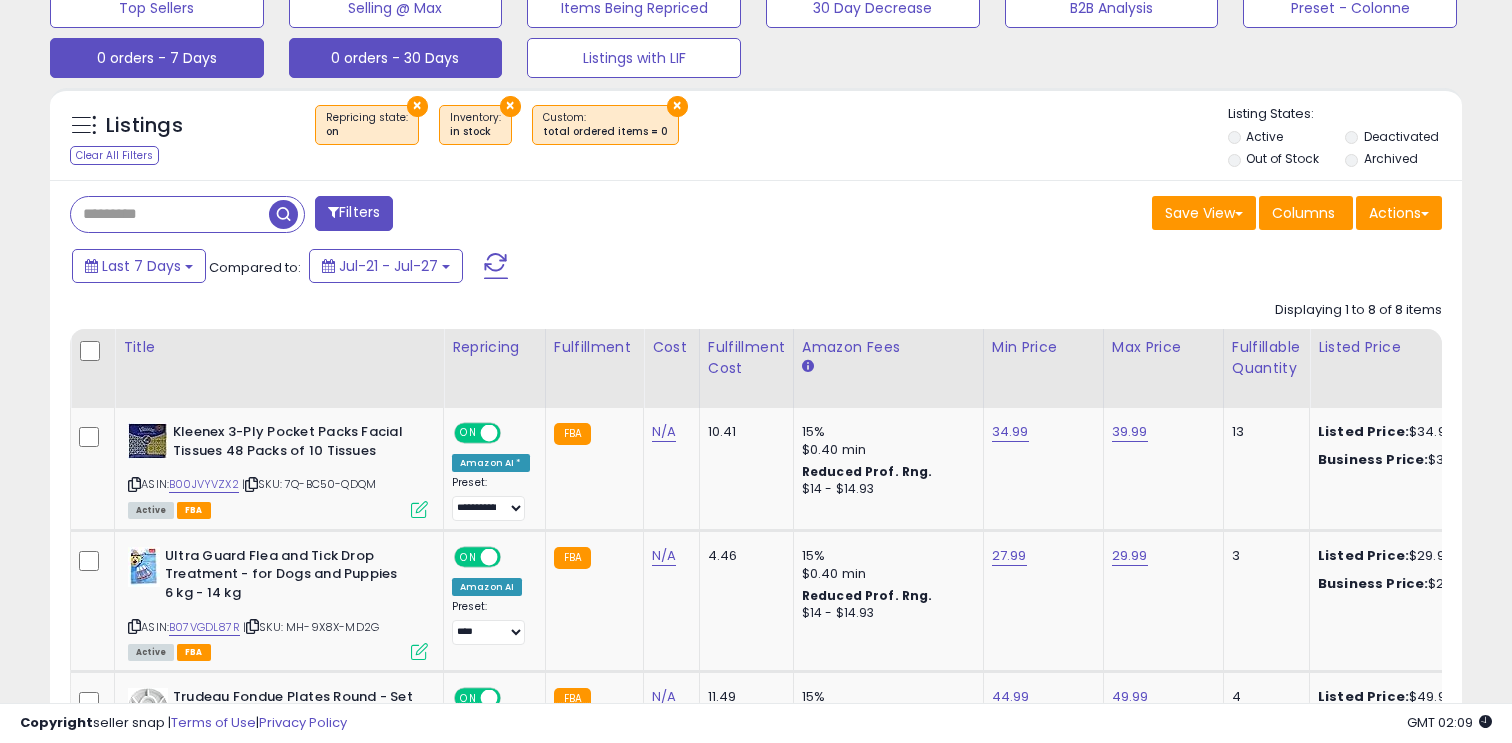 click on "0 orders - 30 Days" at bounding box center [157, -42] 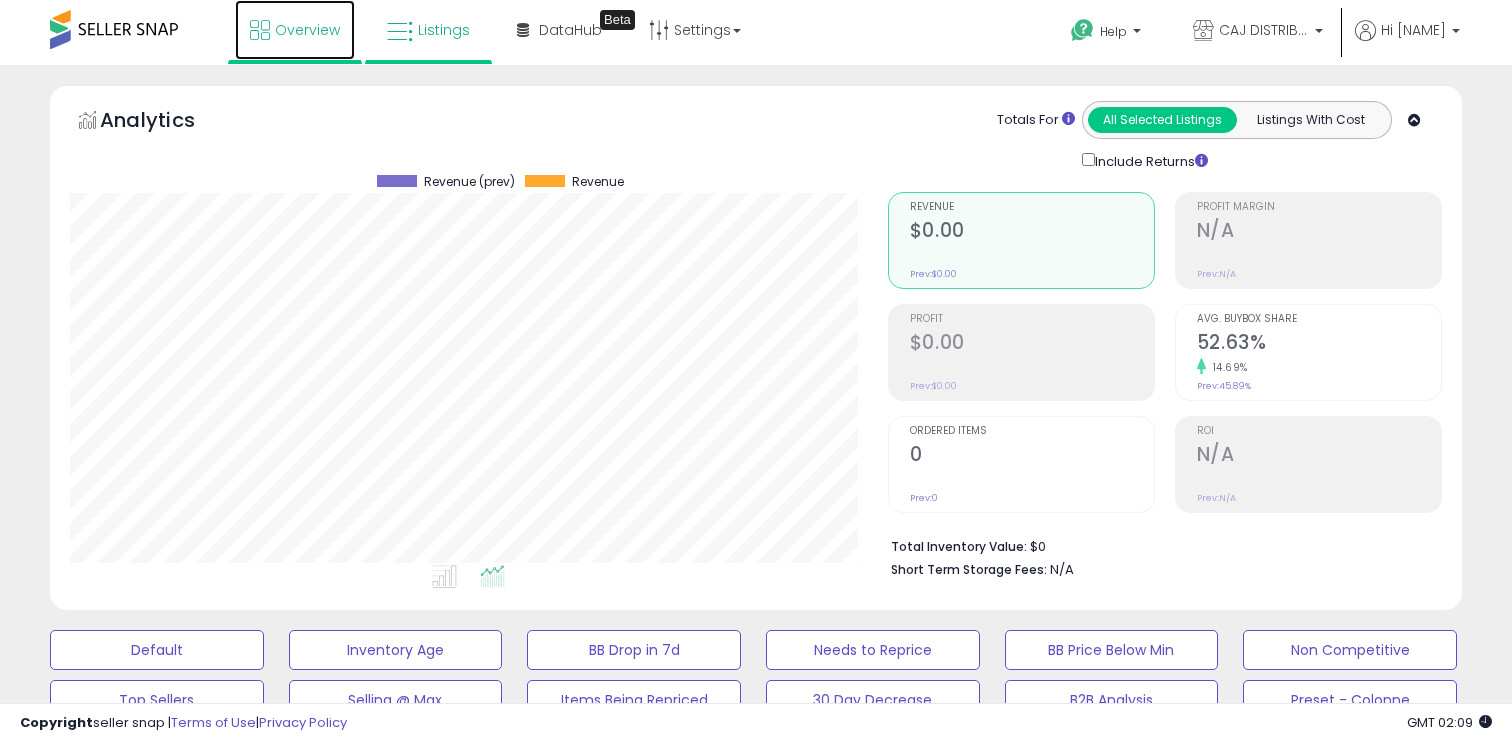 click on "Overview" at bounding box center [295, 30] 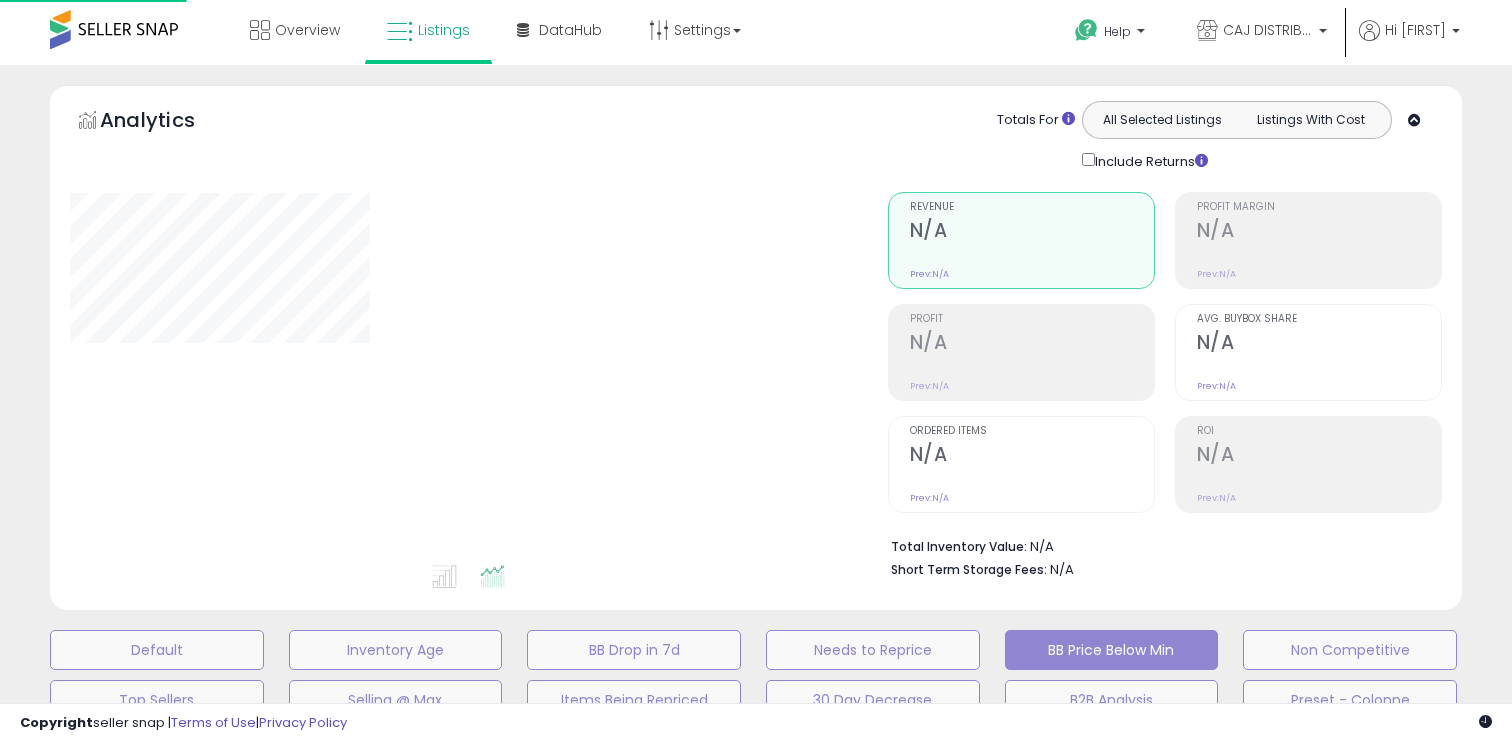 scroll, scrollTop: 0, scrollLeft: 0, axis: both 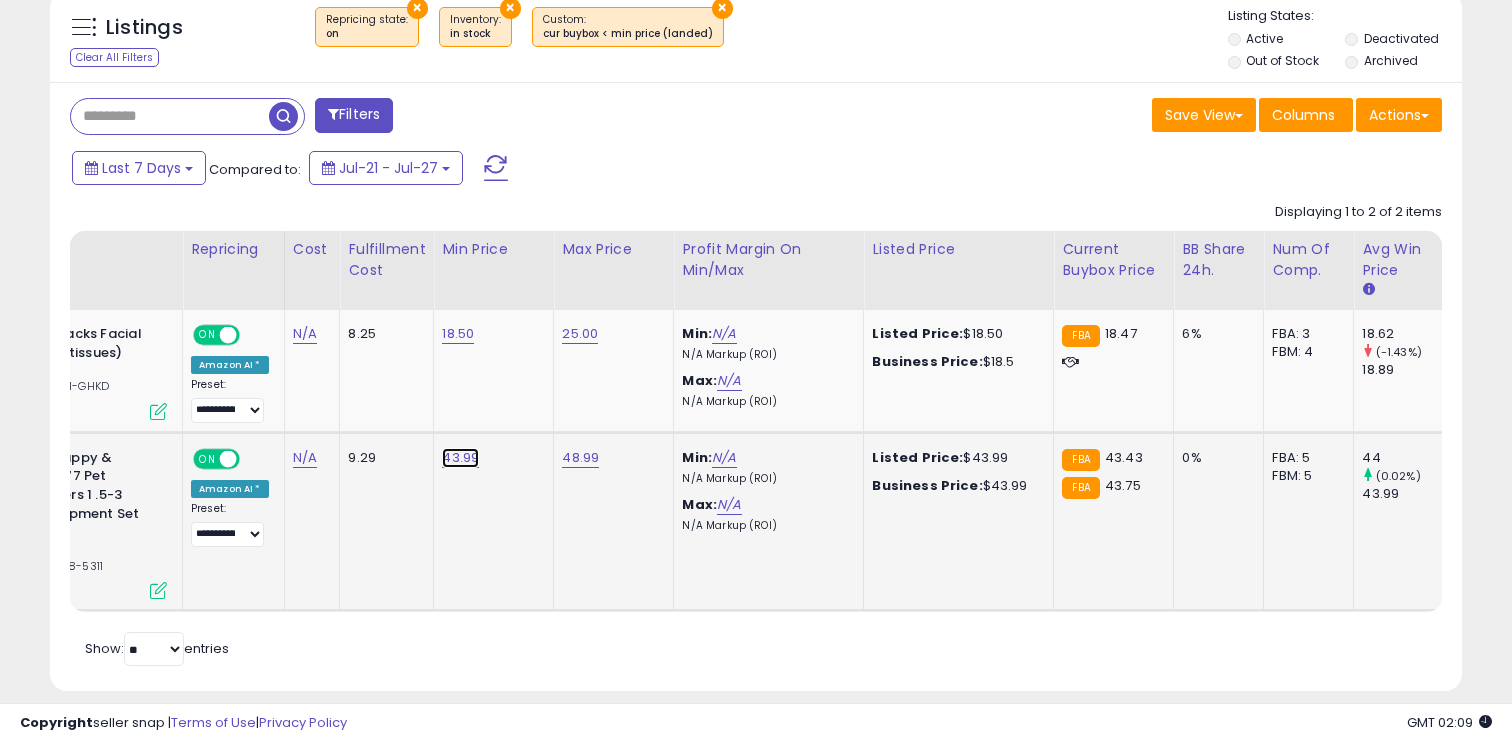 click on "43.99" at bounding box center [458, 334] 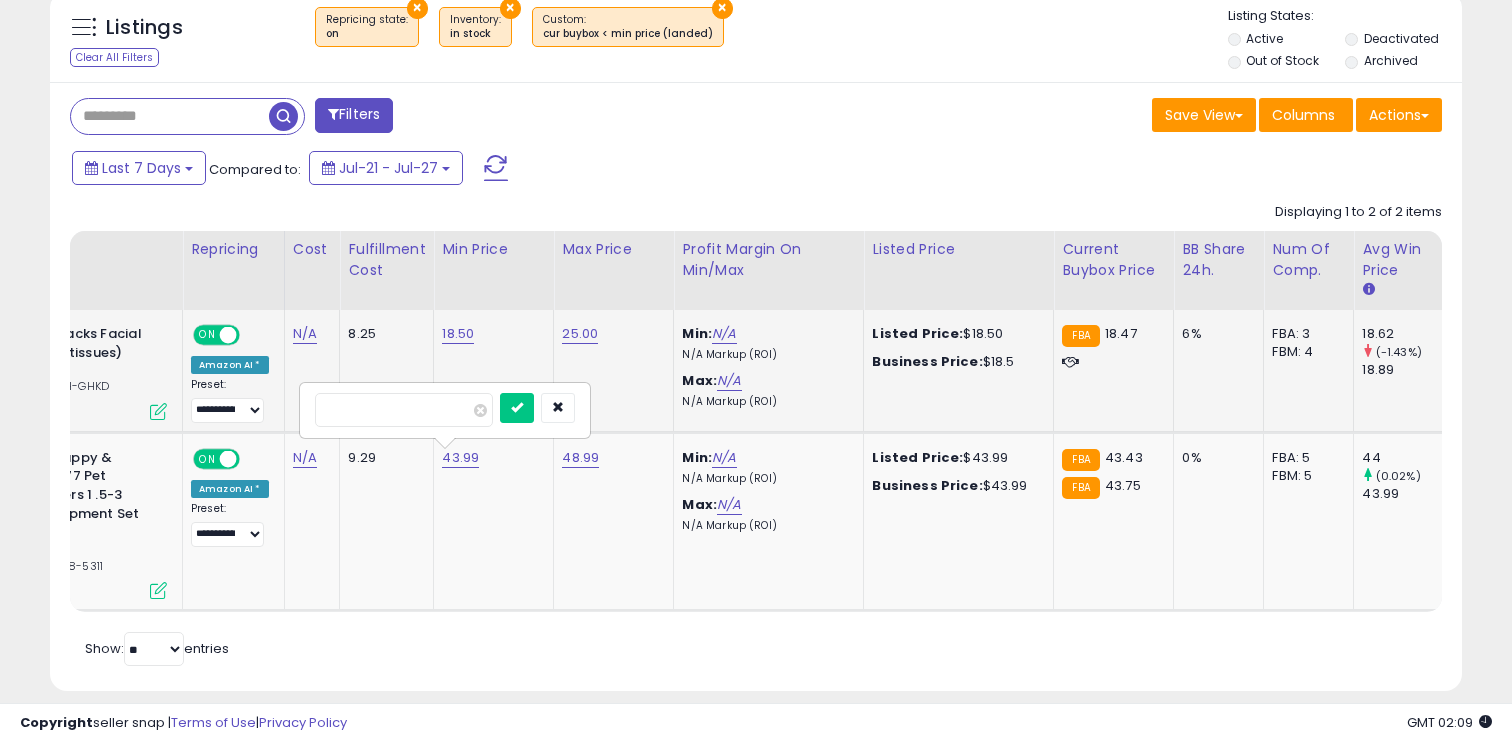 drag, startPoint x: 381, startPoint y: 411, endPoint x: 215, endPoint y: 411, distance: 166 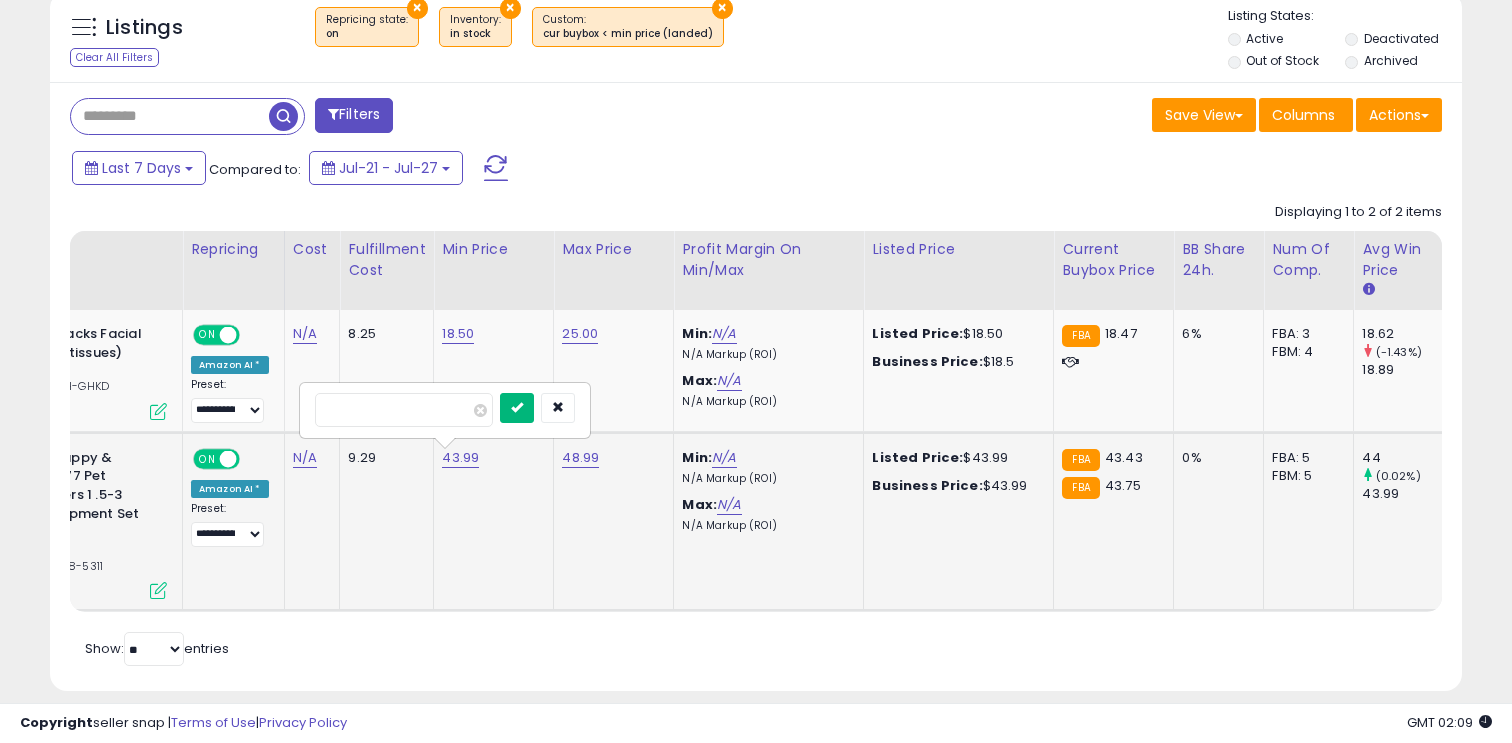 type on "**" 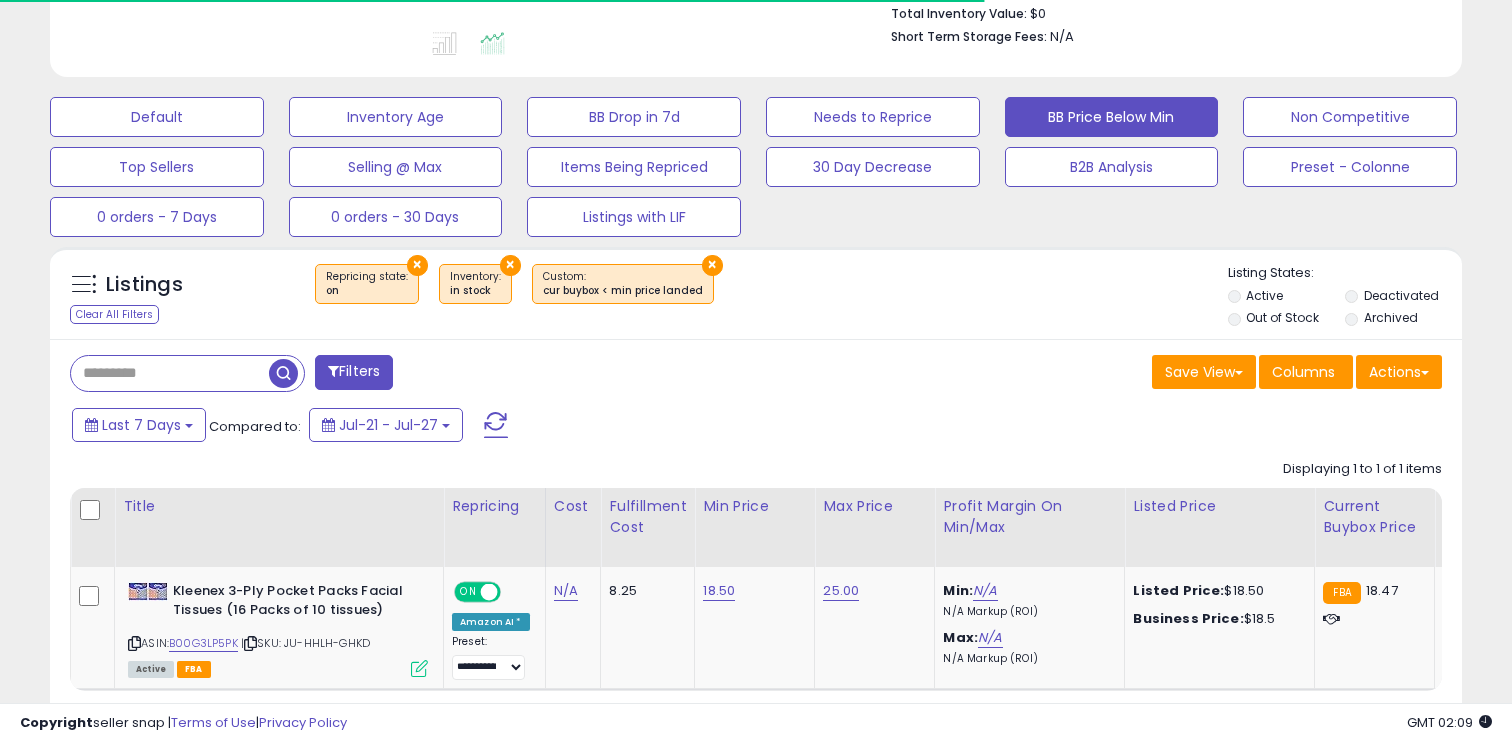 scroll, scrollTop: 635, scrollLeft: 0, axis: vertical 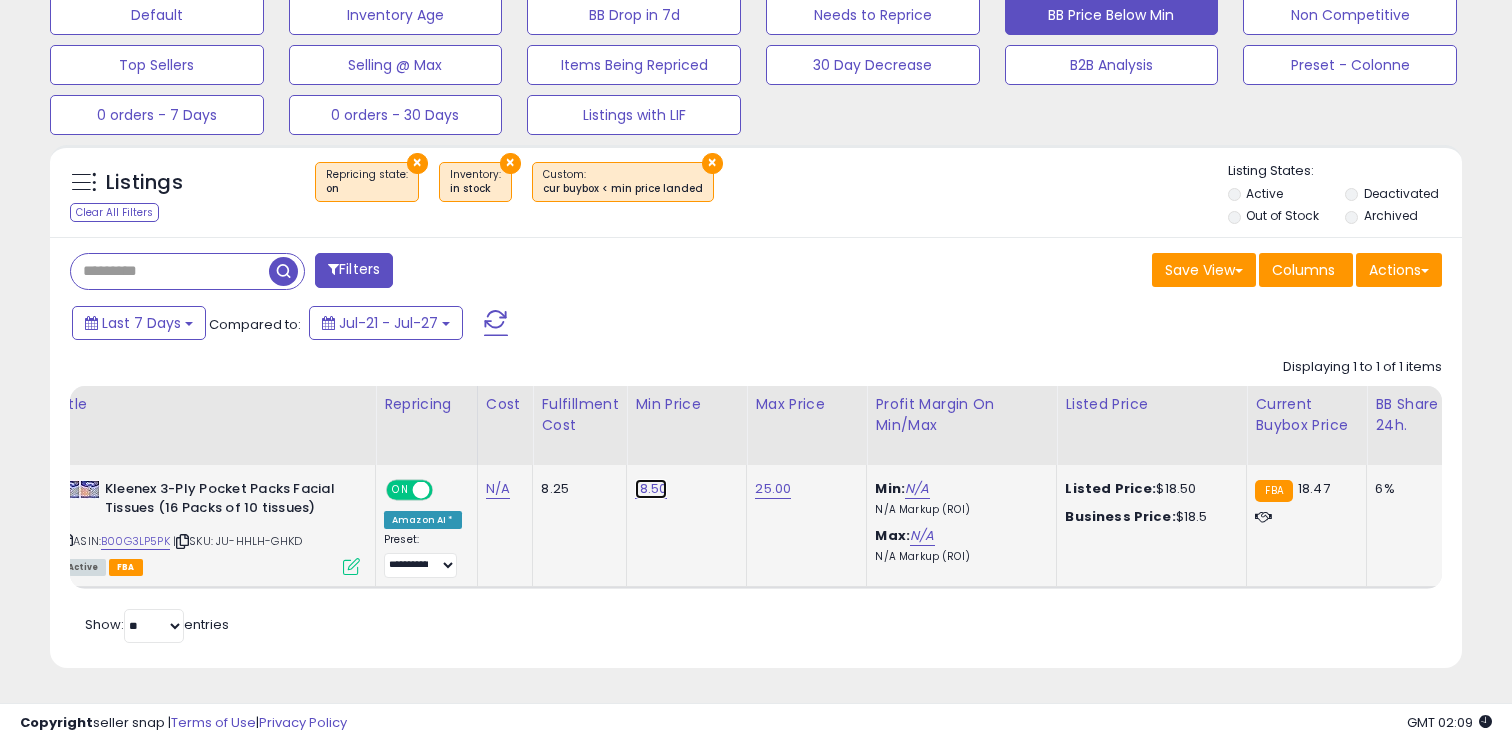 click on "18.50" at bounding box center (651, 489) 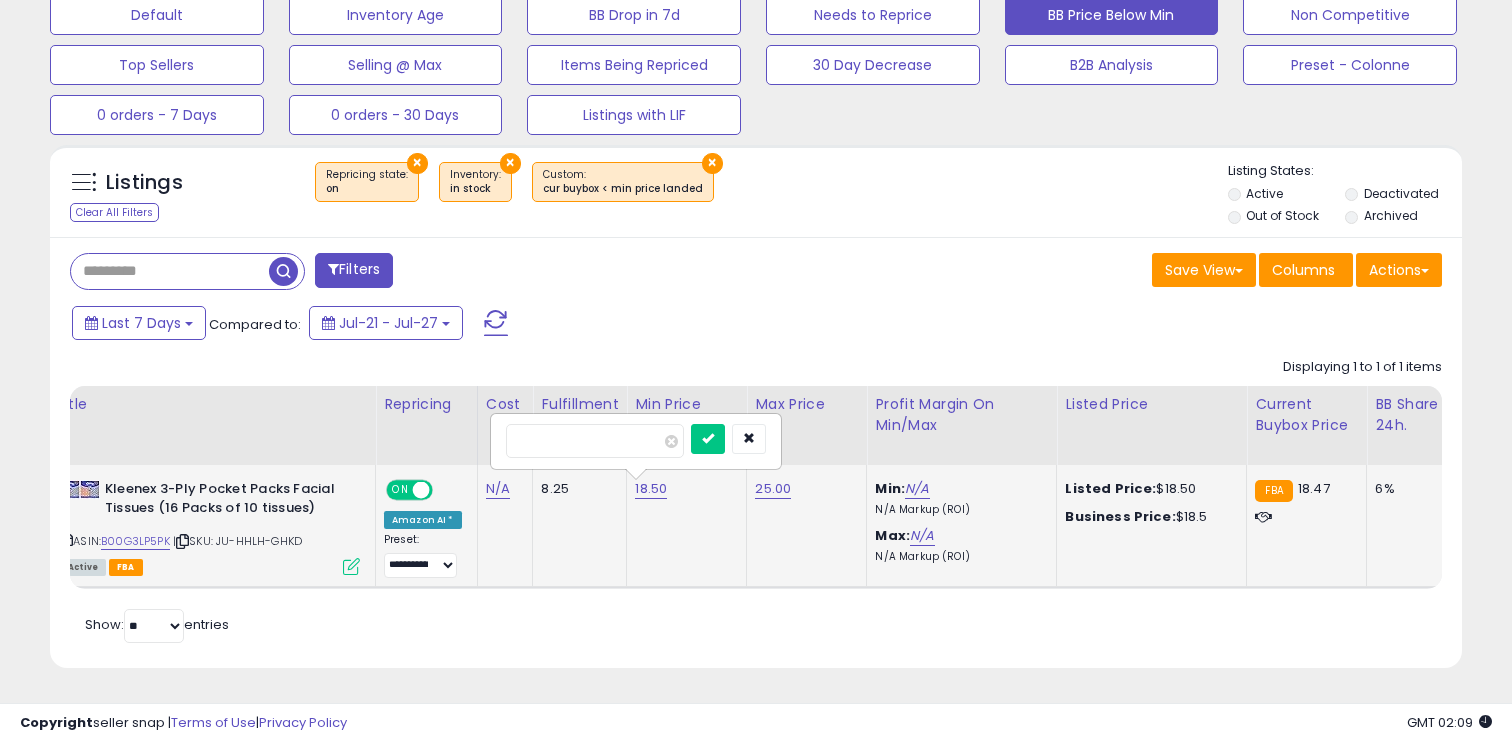 drag, startPoint x: 576, startPoint y: 444, endPoint x: 543, endPoint y: 442, distance: 33.06055 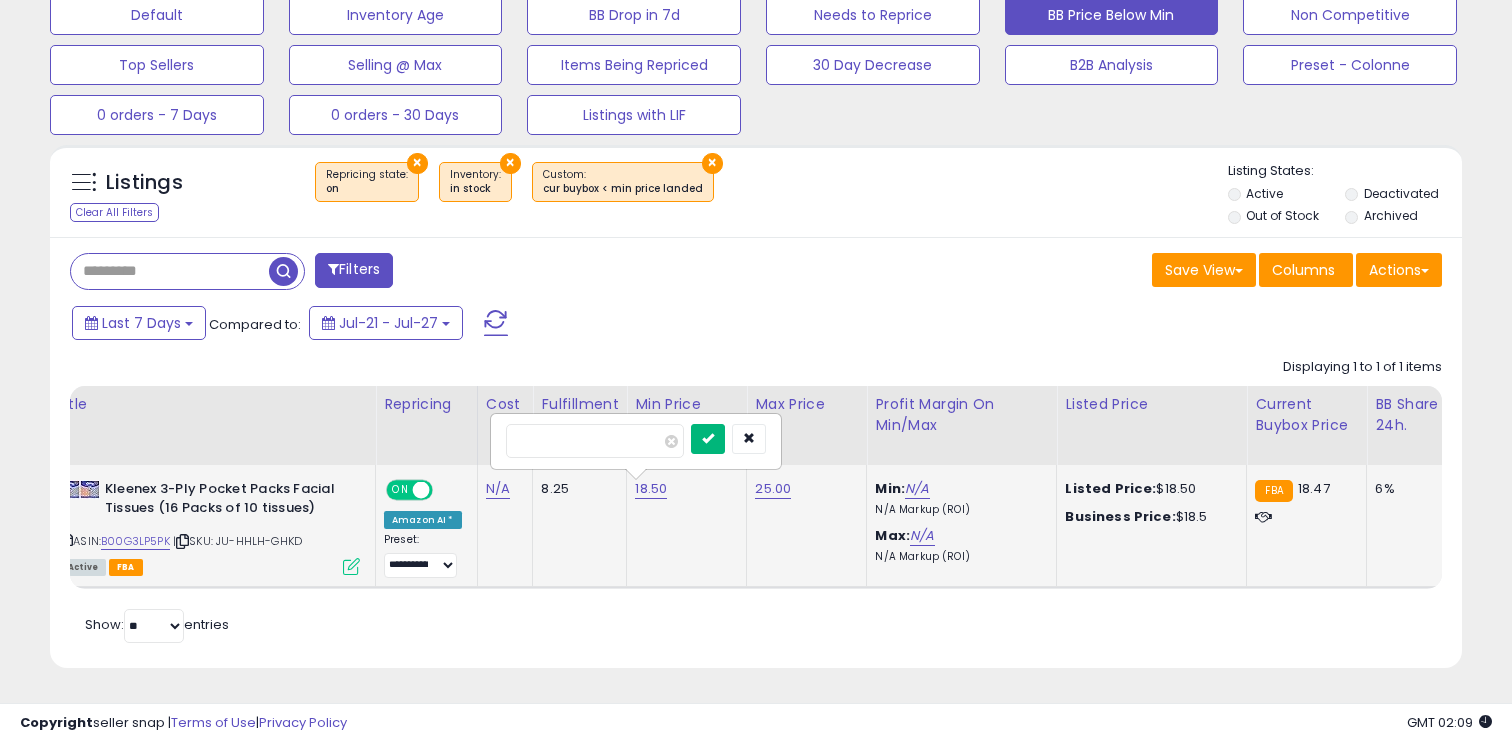 type on "*****" 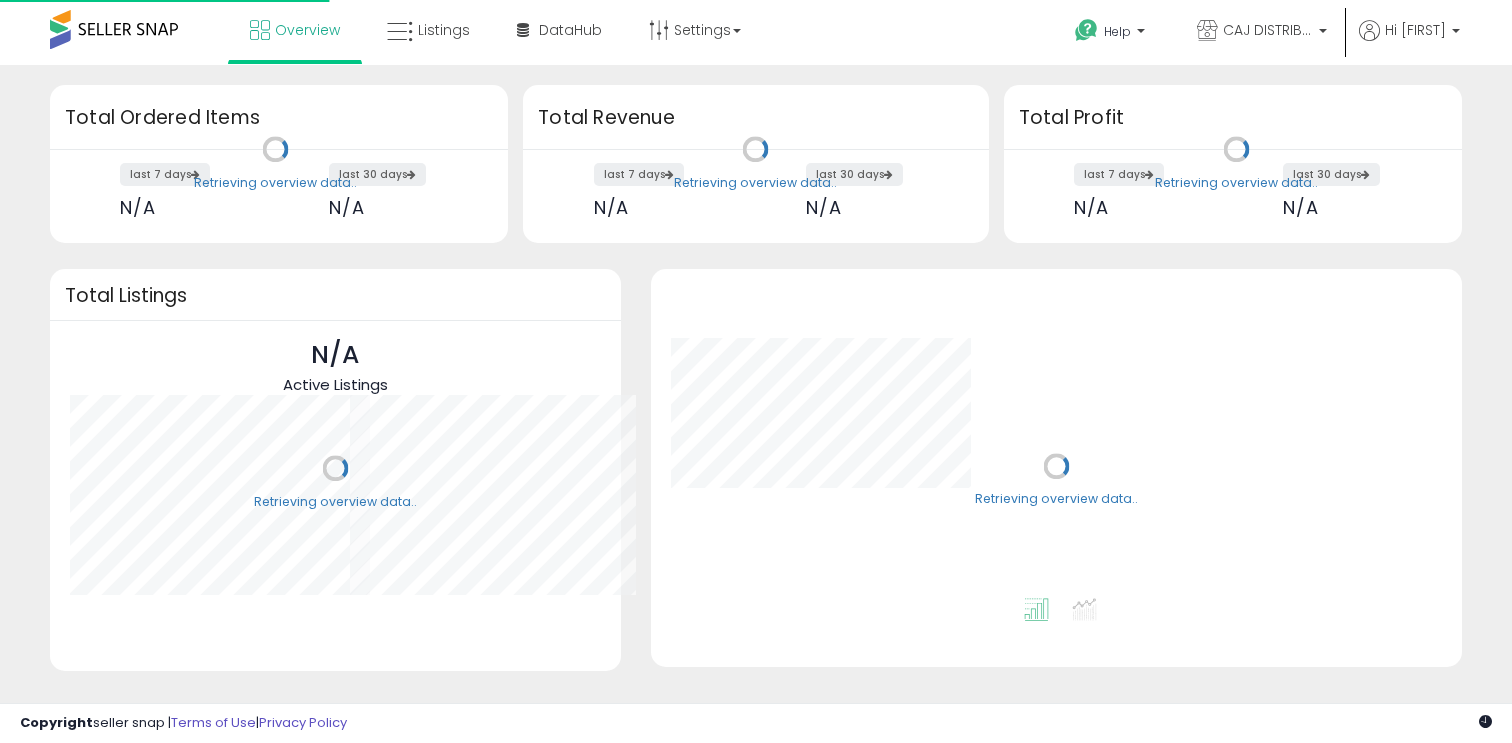 scroll, scrollTop: 0, scrollLeft: 0, axis: both 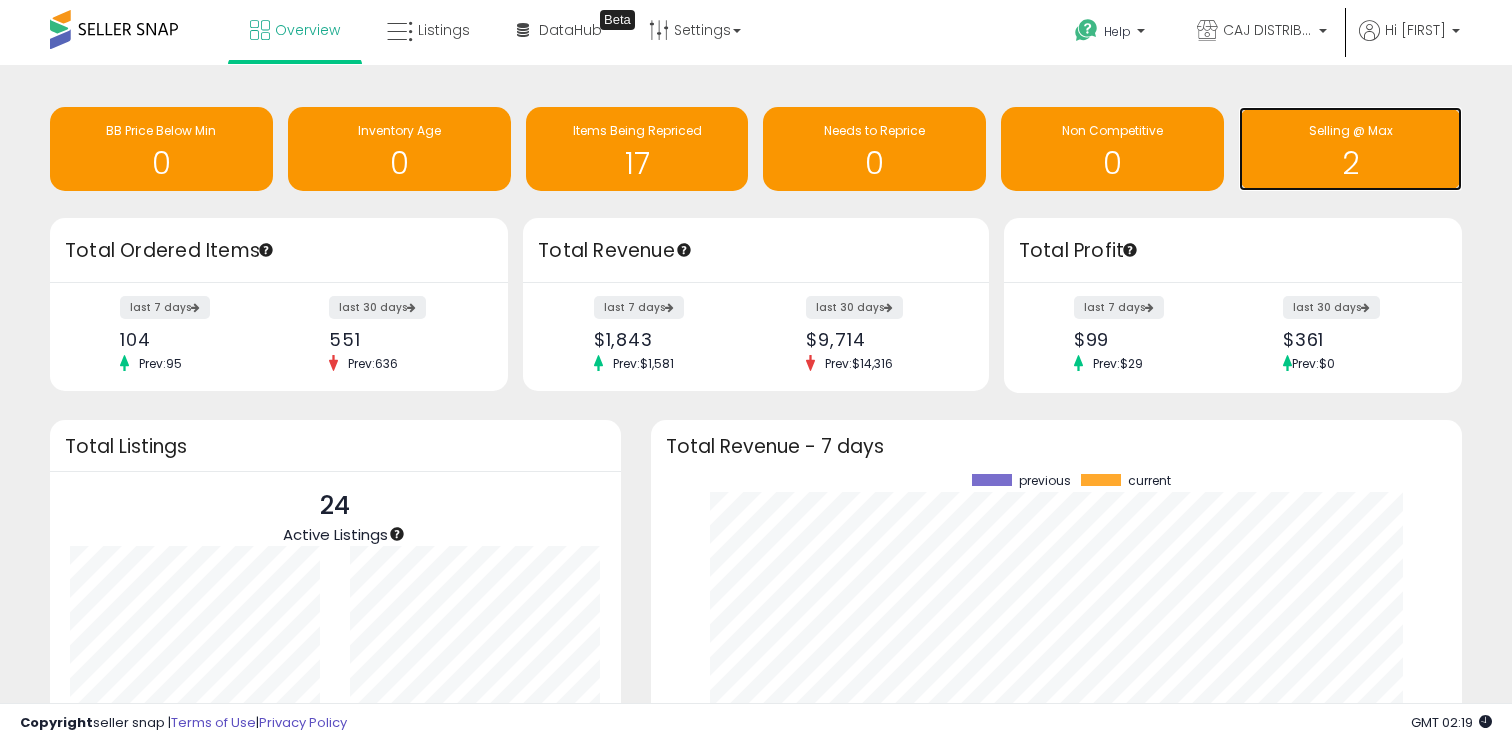 click on "Selling @ Max" at bounding box center [1350, 131] 